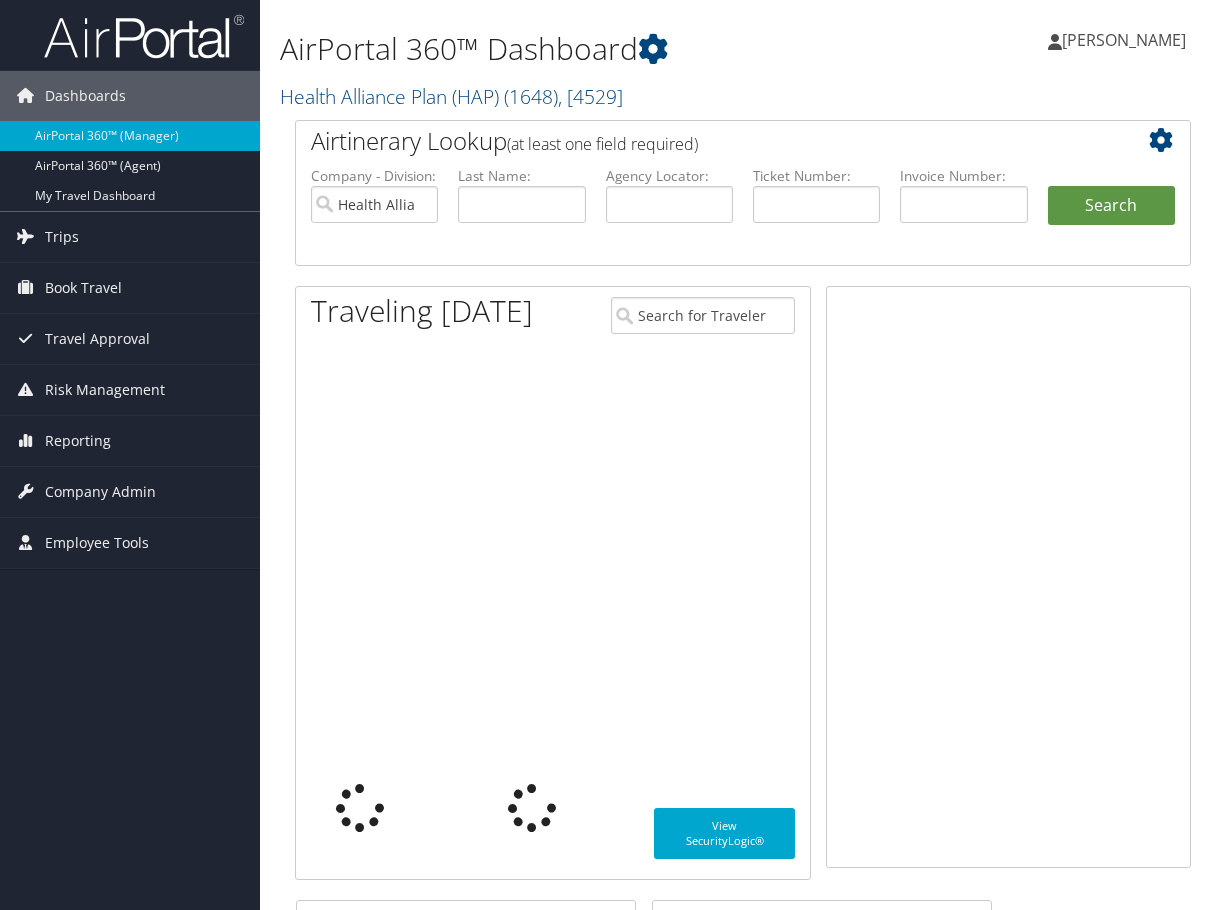 scroll, scrollTop: 0, scrollLeft: 0, axis: both 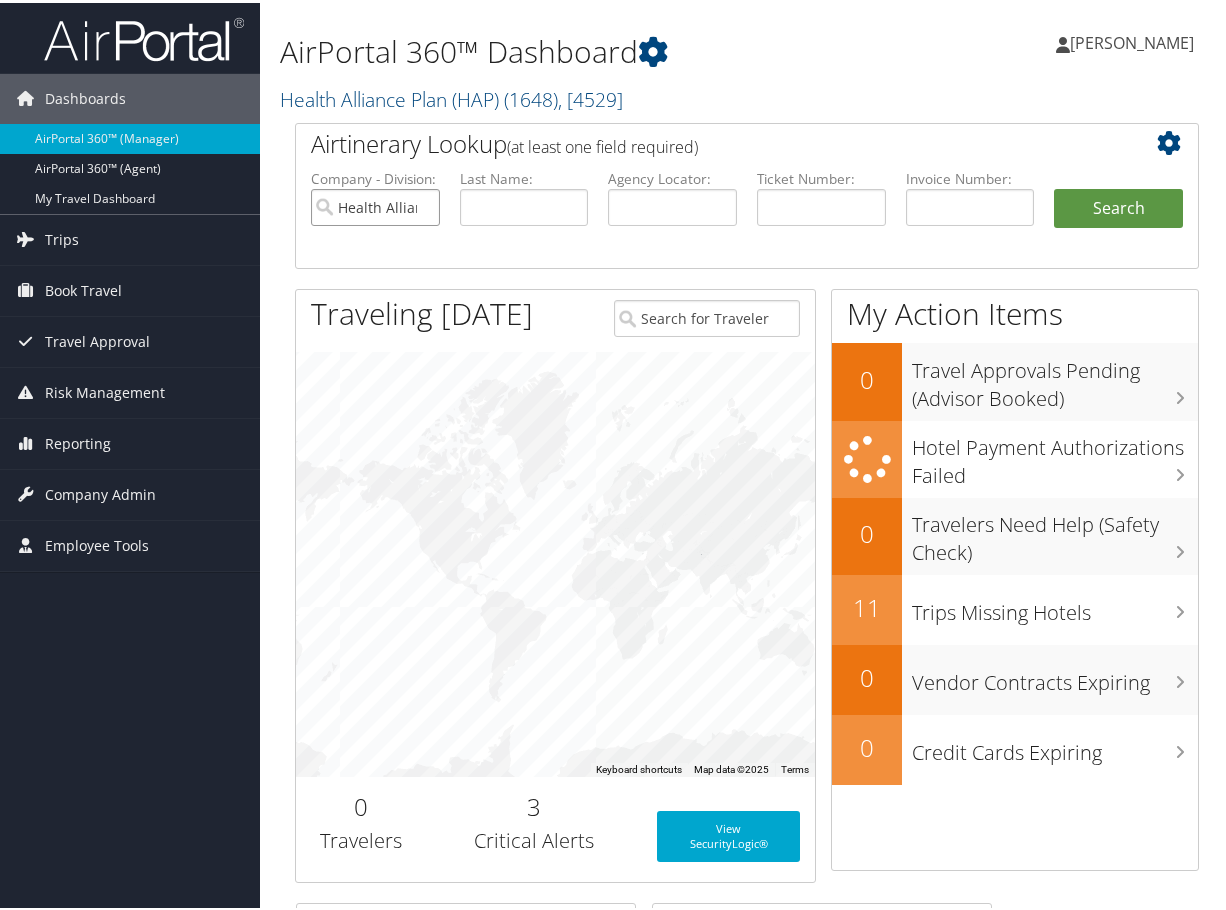 click on "Health Alliance Plan (HAP)" at bounding box center [375, 204] 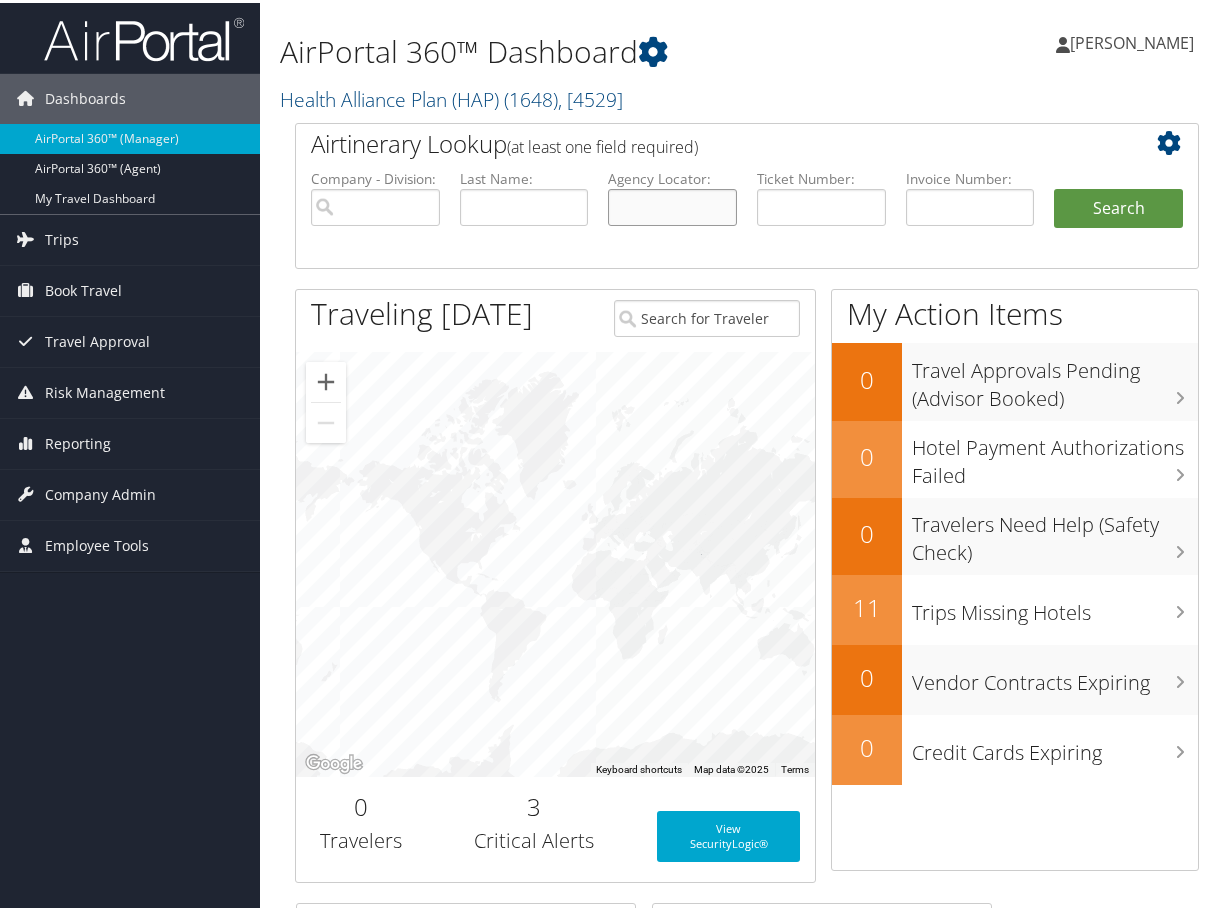 drag, startPoint x: 818, startPoint y: 215, endPoint x: 670, endPoint y: 205, distance: 148.33745 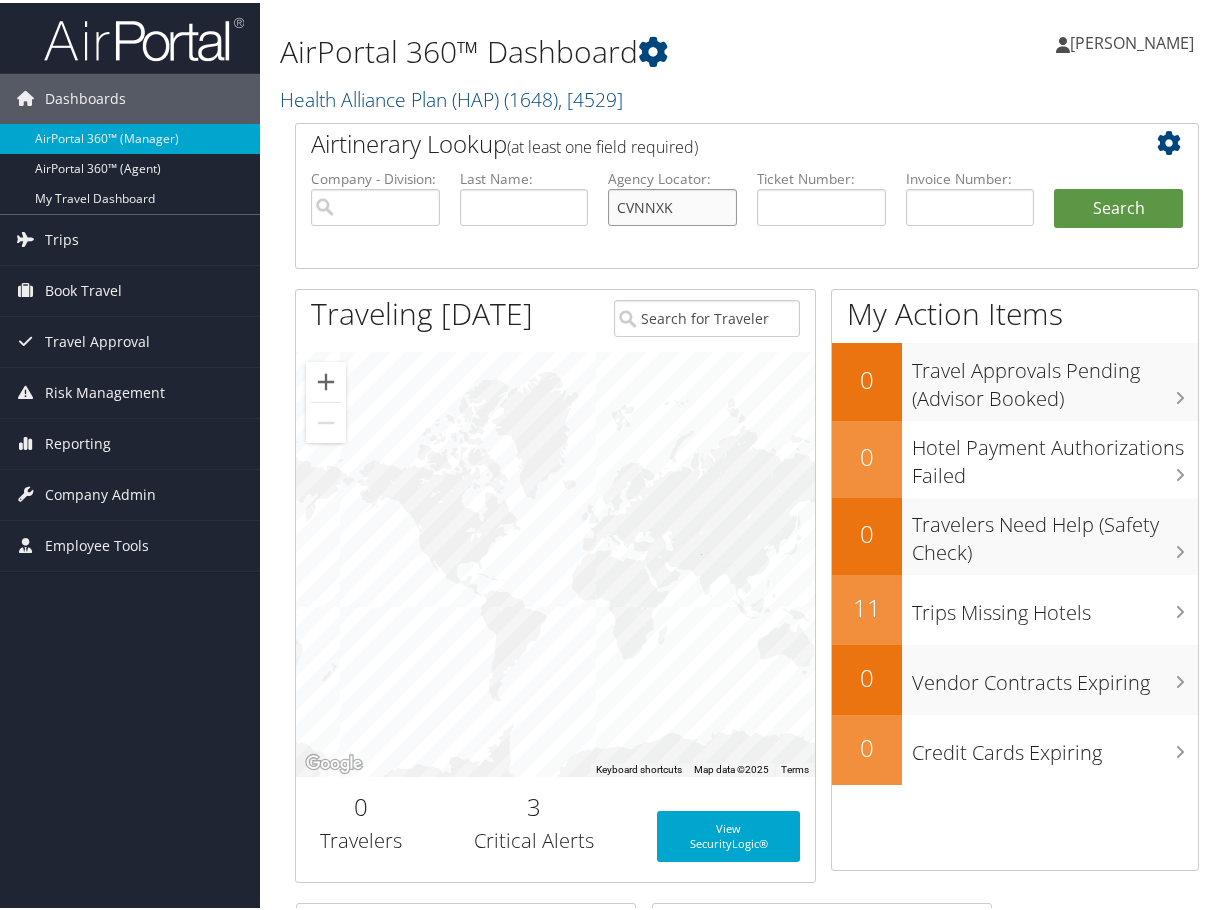 type on "CVNNXK" 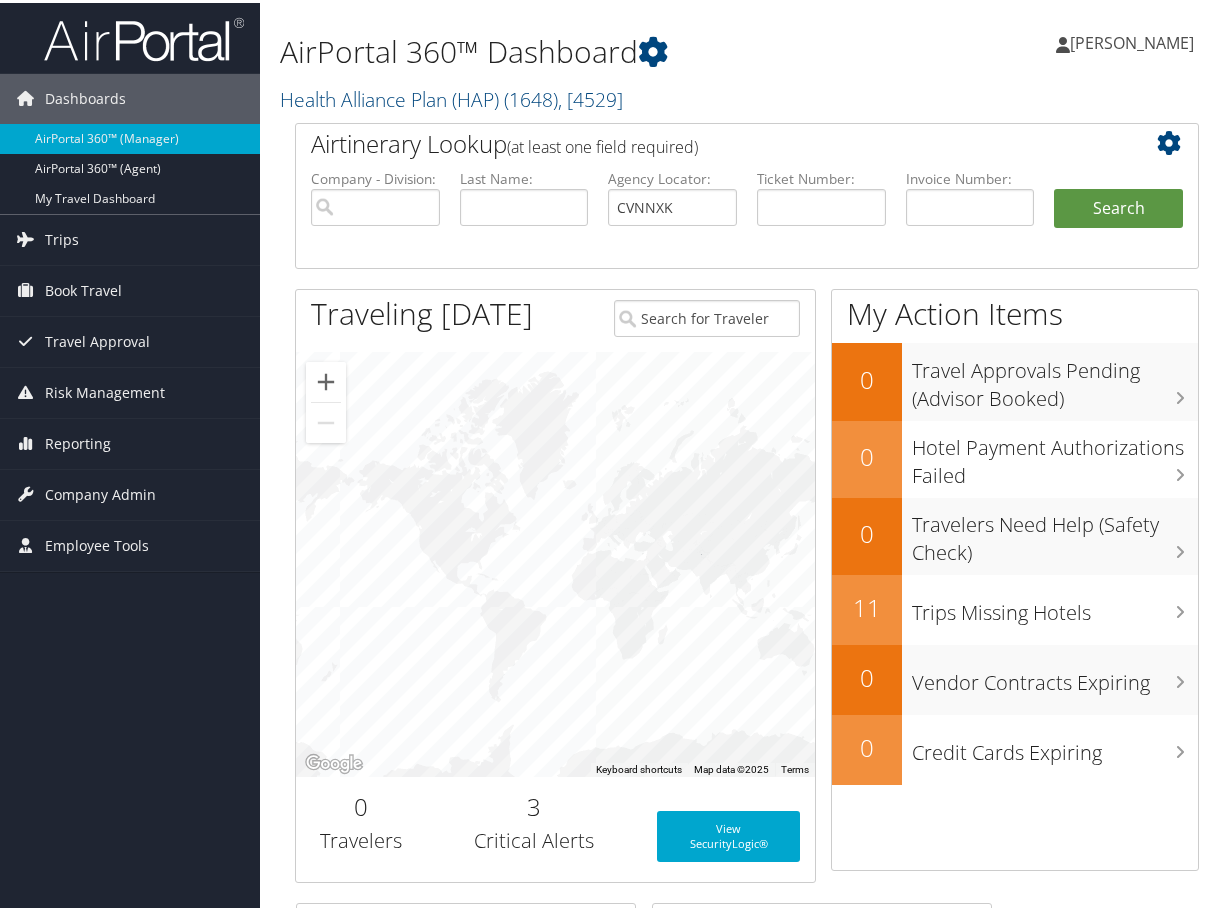 click on "Company - Division:
First Name:
Last Name:
Agency Locator:
CVNNXK
Departure Date Range:
Arrival City:
Ticketing Date:
Ticket Number:
Airport - City Code:
Search" at bounding box center (747, 216) 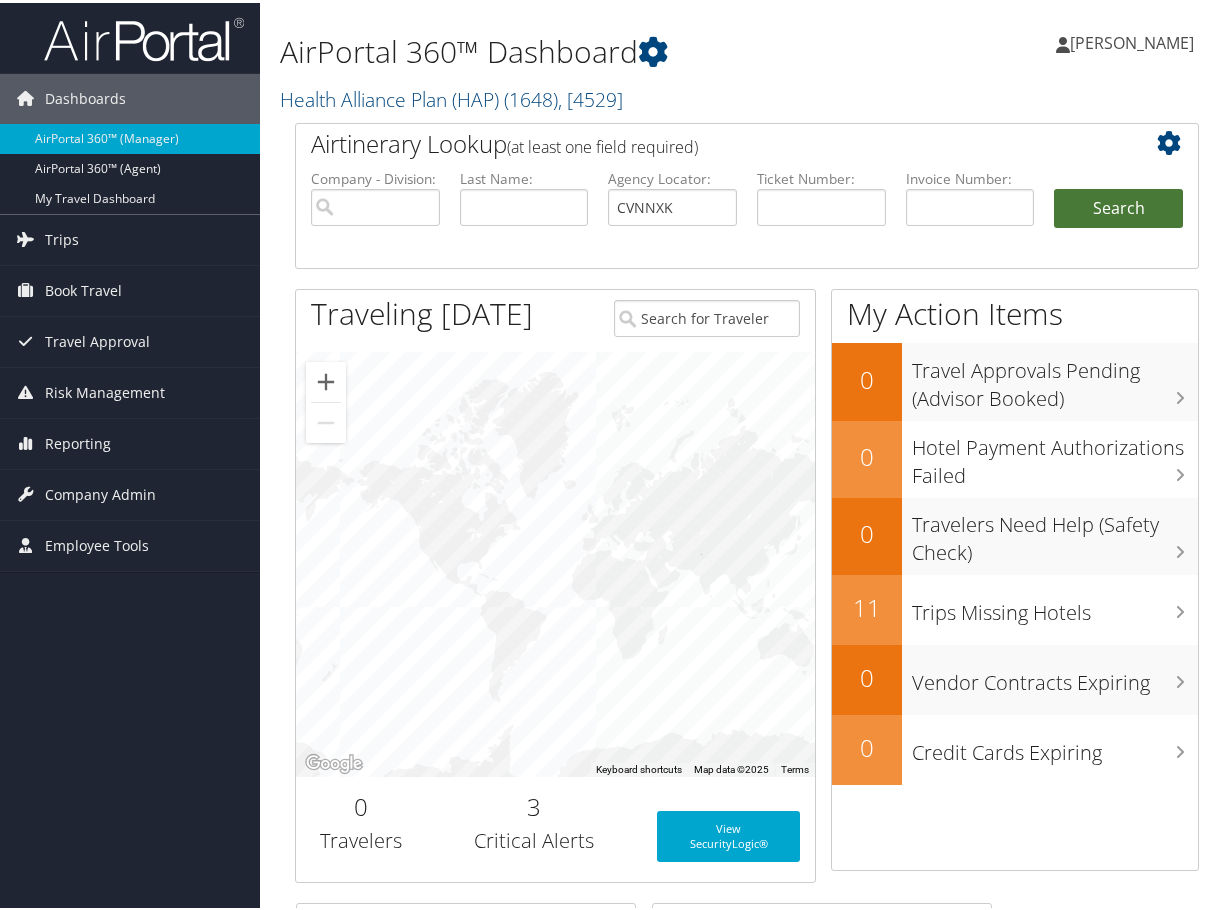 click on "Search" at bounding box center (1118, 206) 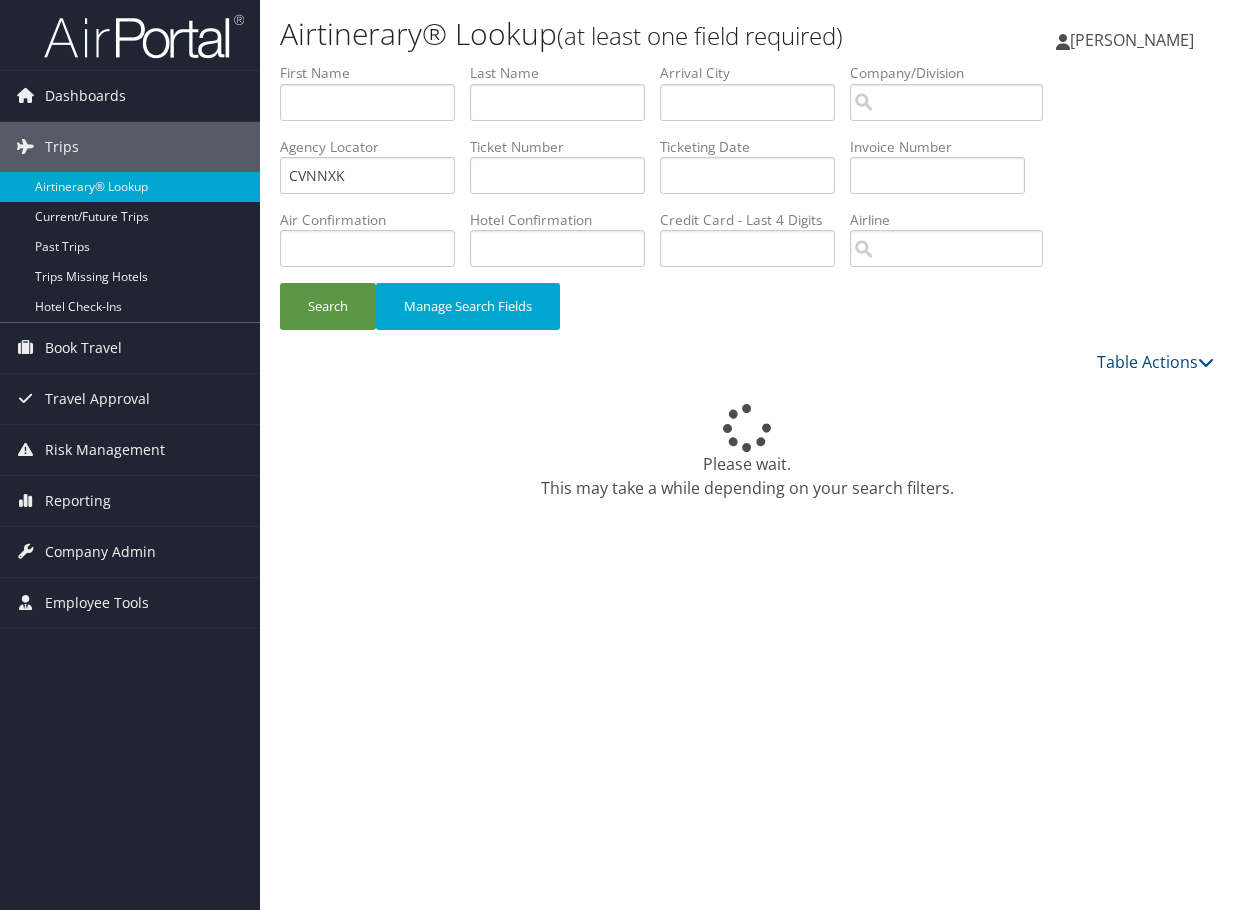 scroll, scrollTop: 0, scrollLeft: 0, axis: both 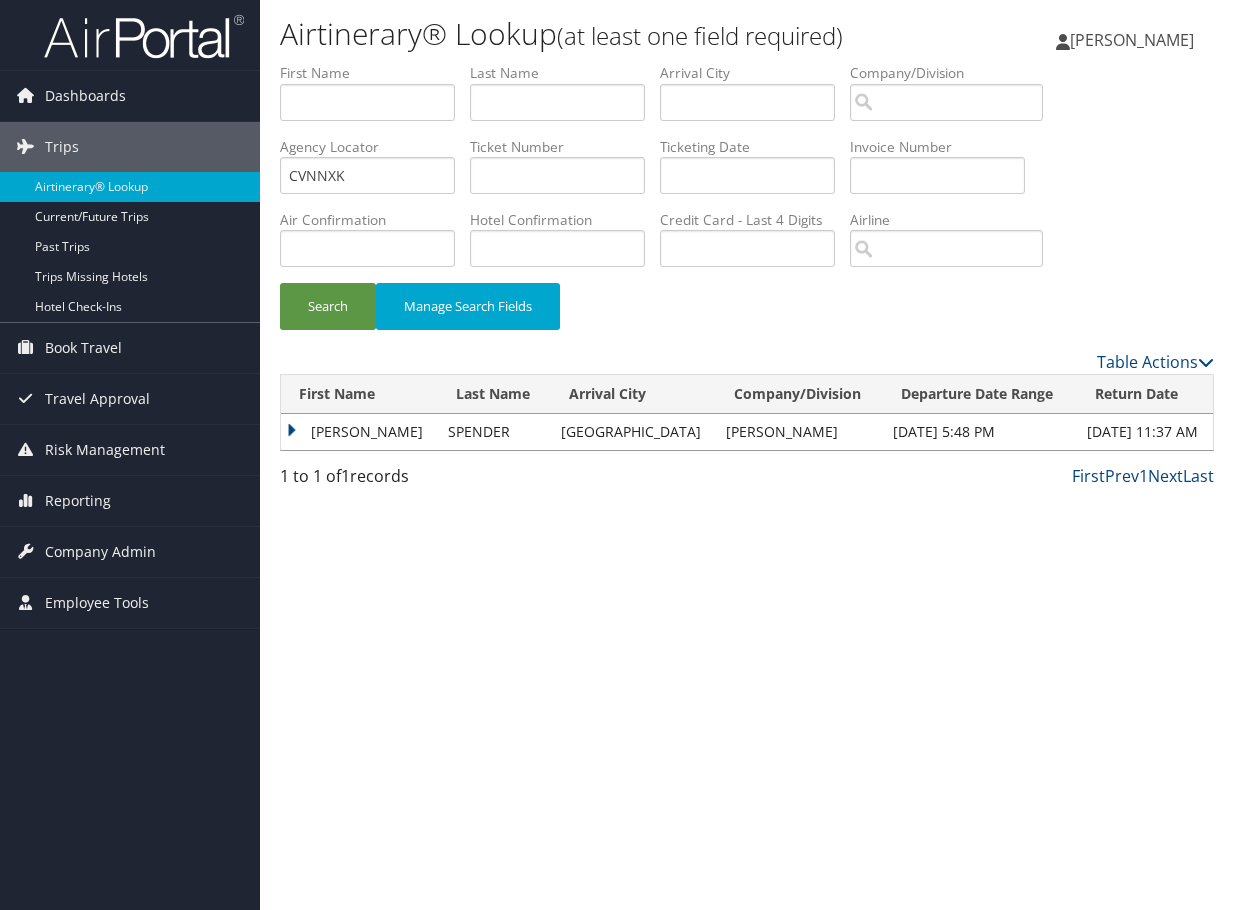 click on "PETER HENDERSON" at bounding box center [359, 432] 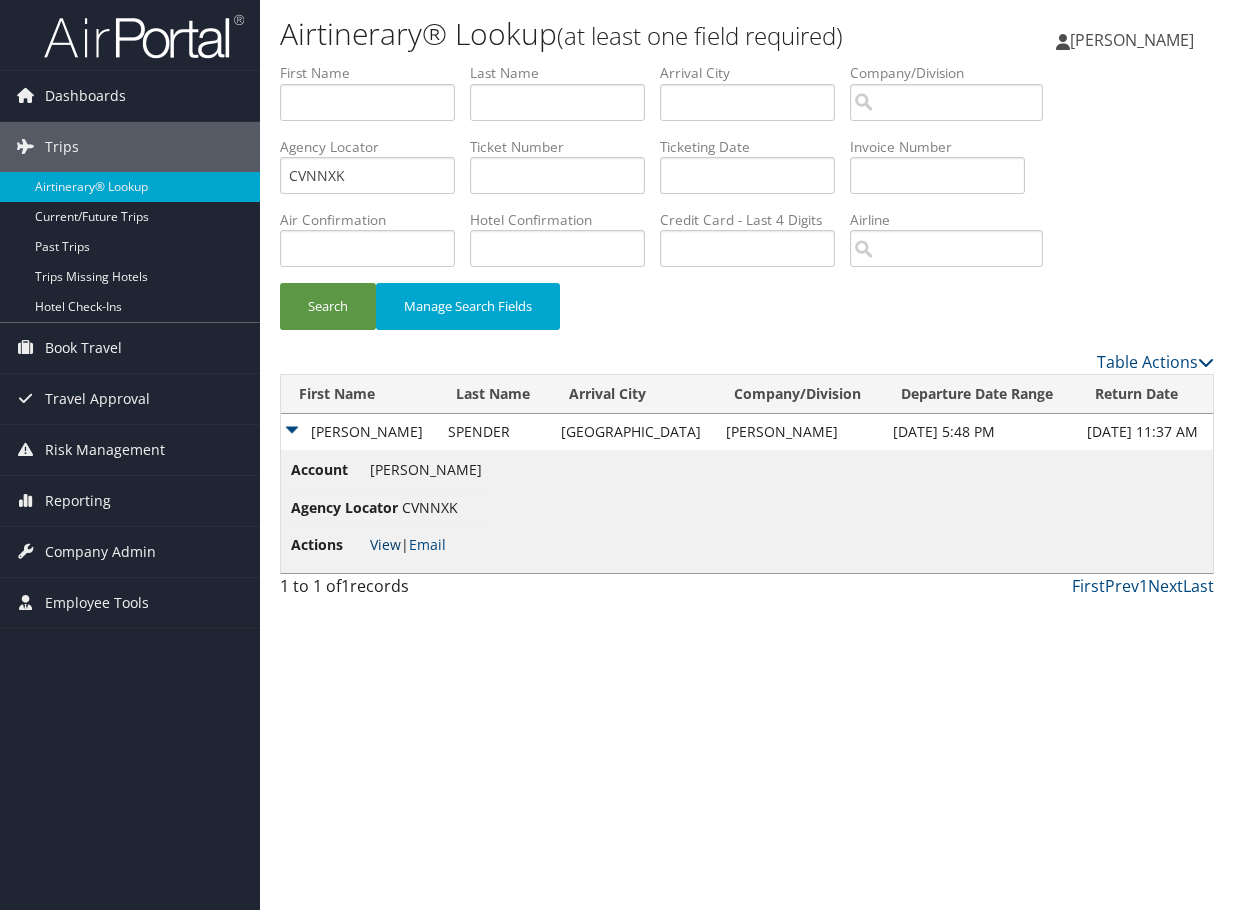 click on "View" at bounding box center (385, 544) 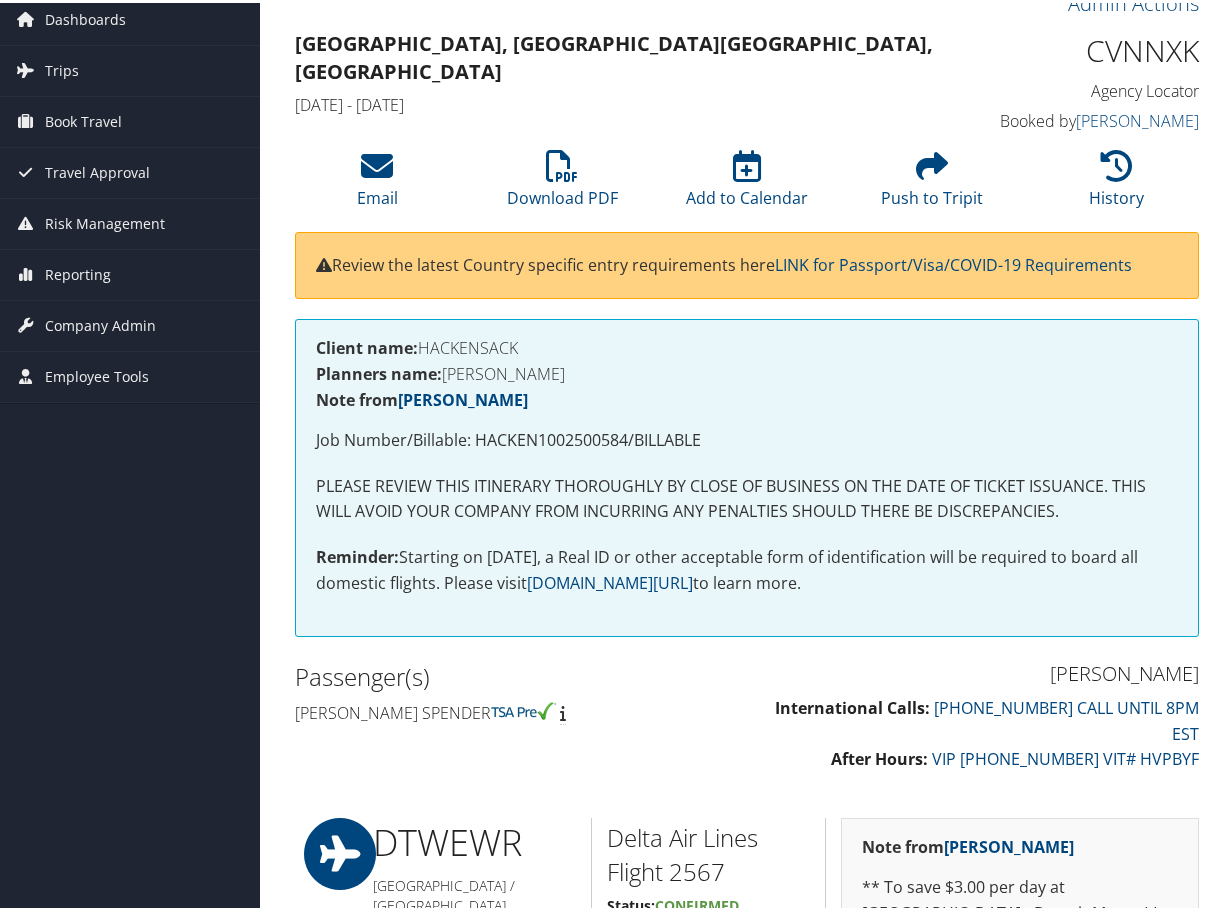 scroll, scrollTop: 0, scrollLeft: 0, axis: both 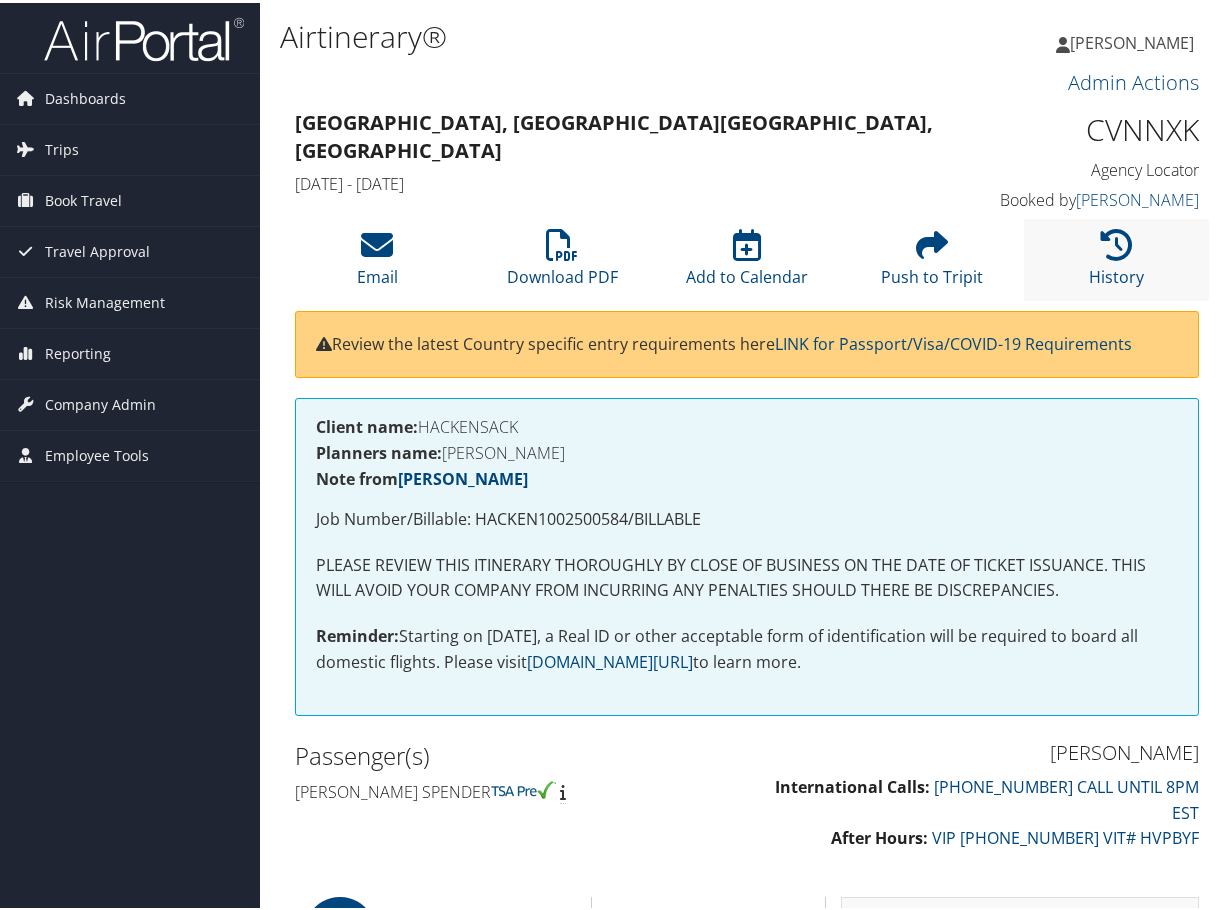 click on "History" at bounding box center [1116, 256] 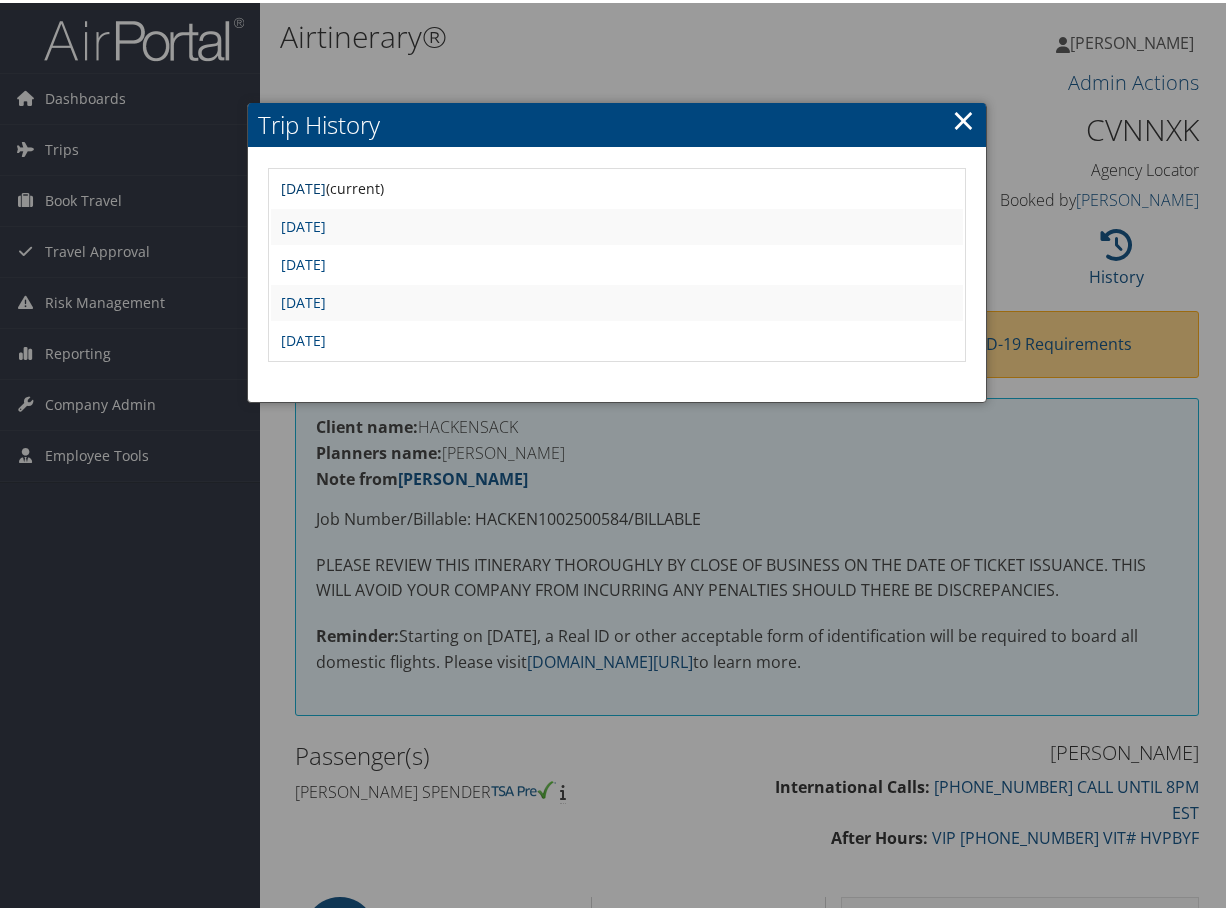 click on "Wed Jul 30 12:24:29 MDT 2025" at bounding box center (303, 185) 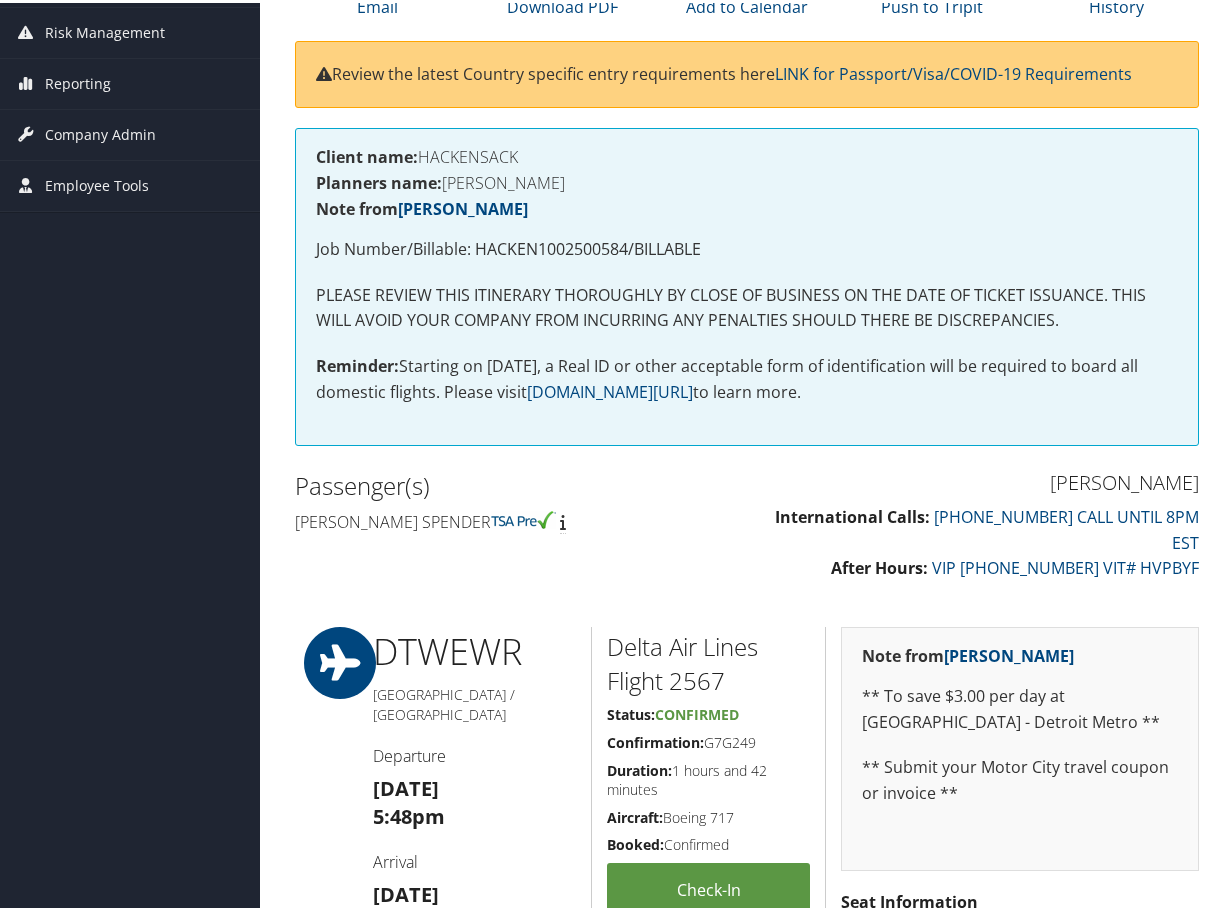 scroll, scrollTop: 100, scrollLeft: 0, axis: vertical 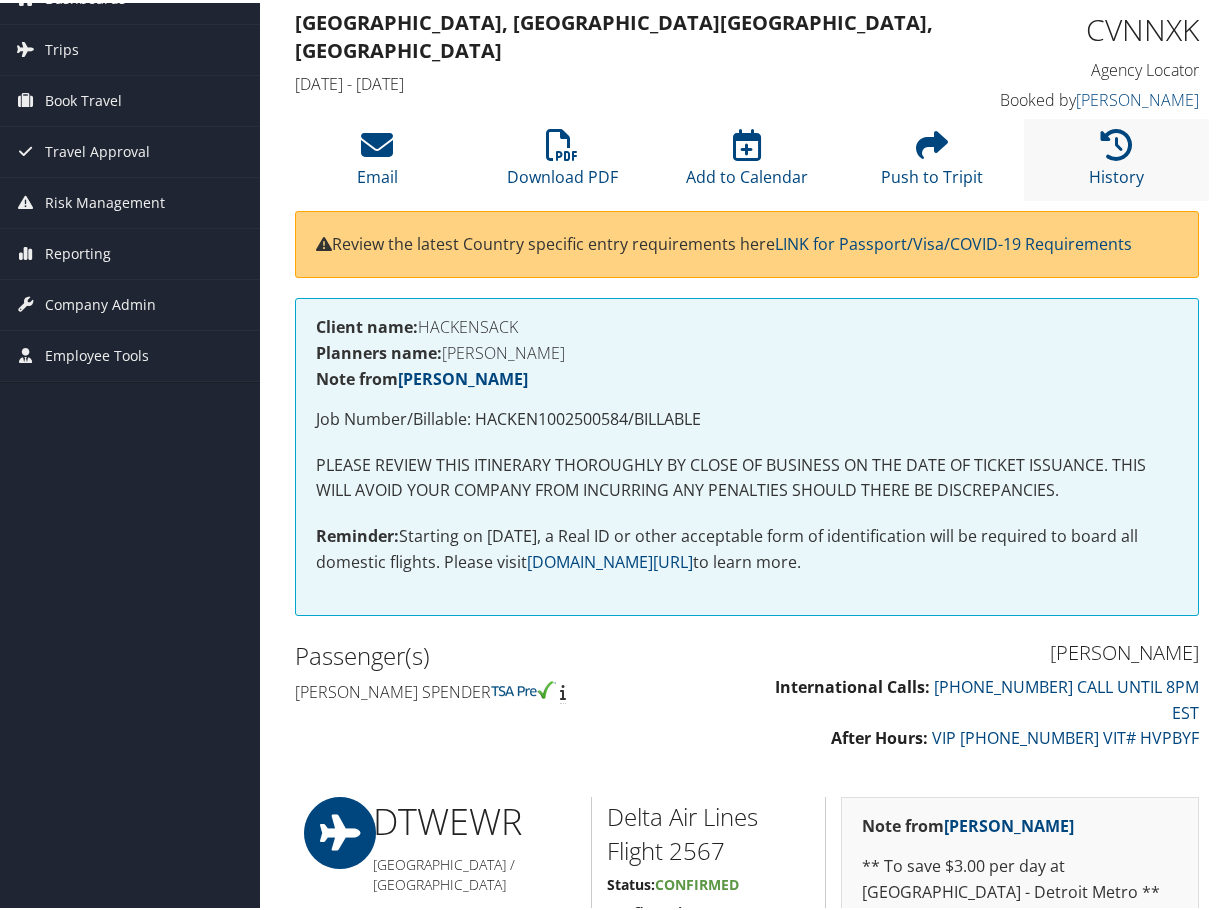 click on "History" at bounding box center (1116, 156) 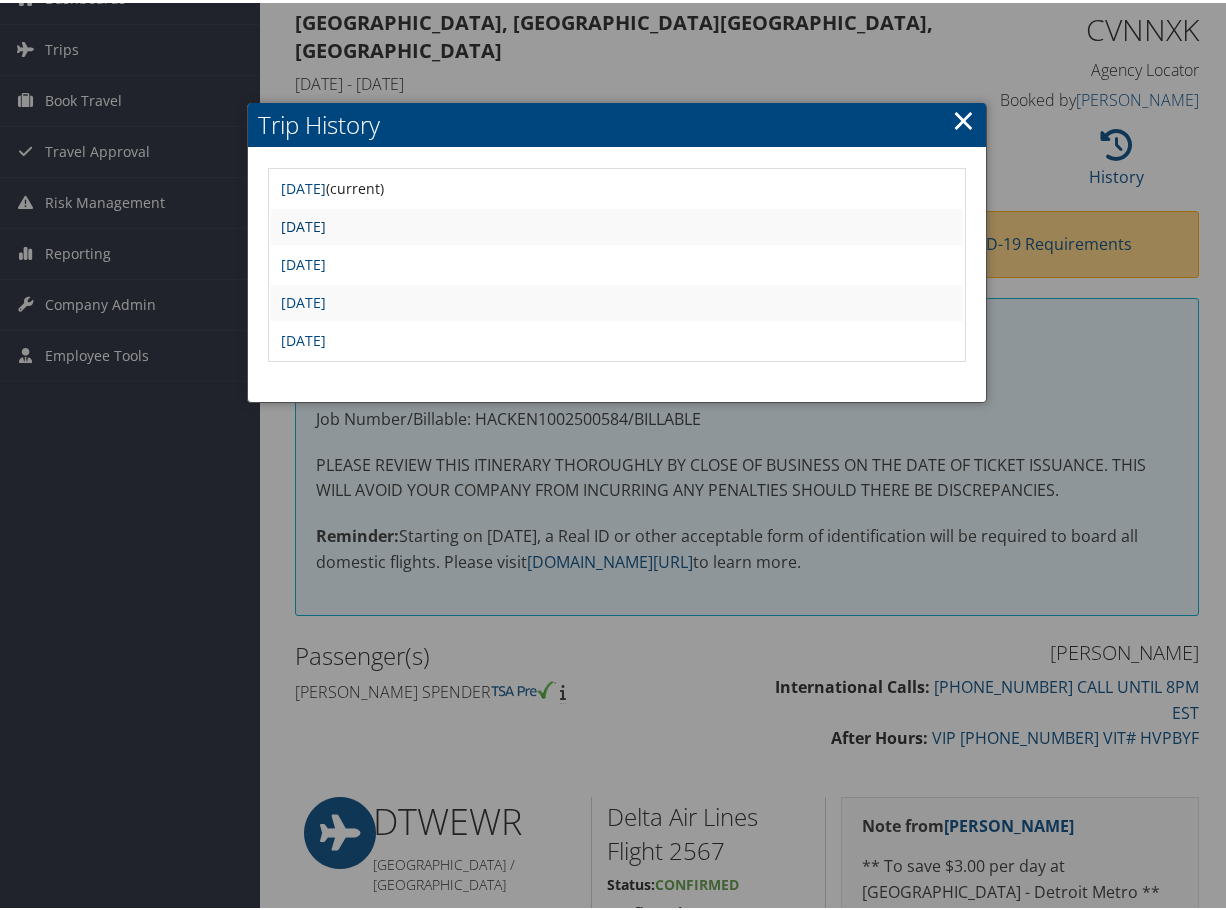 click on "Wed Jul 30 10:32:39 MDT 2025" at bounding box center [303, 223] 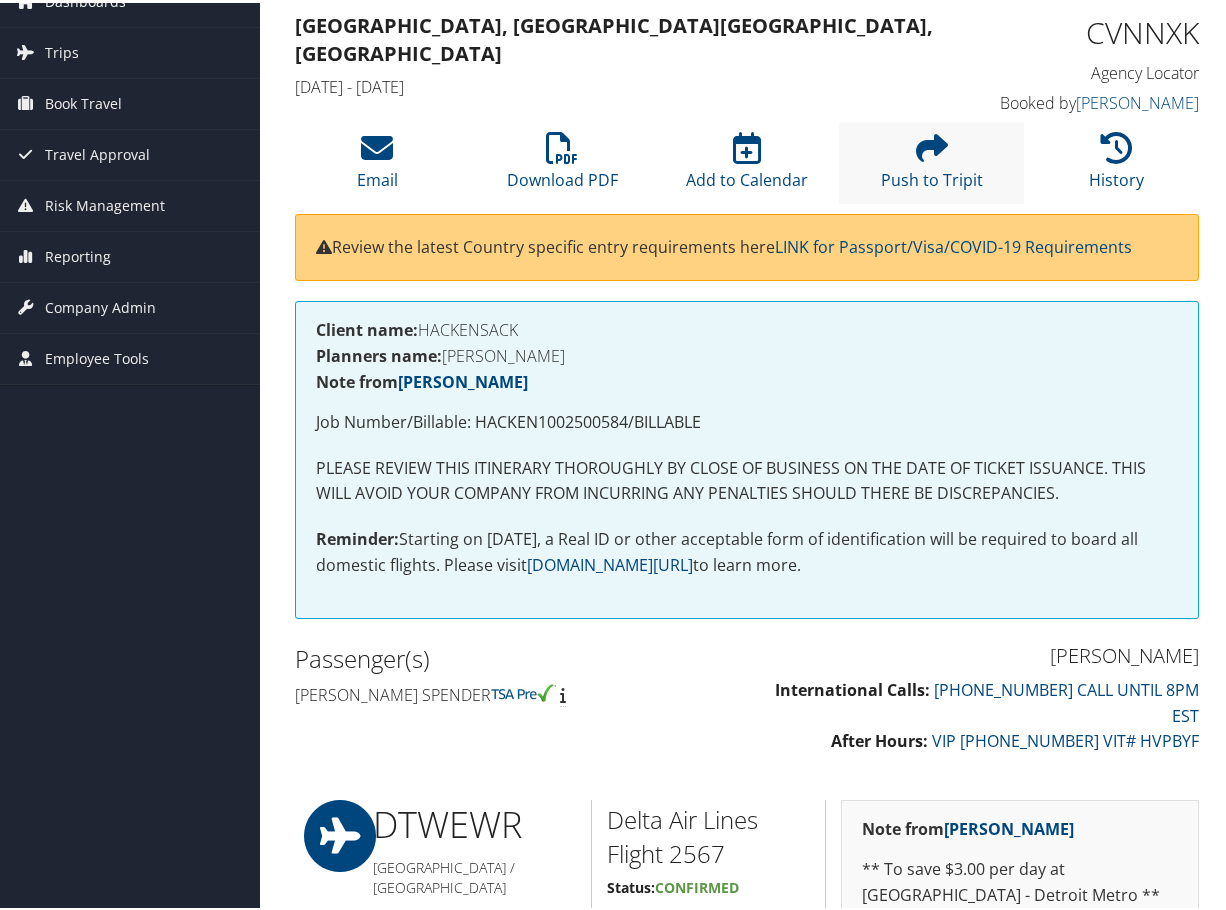 scroll, scrollTop: 0, scrollLeft: 0, axis: both 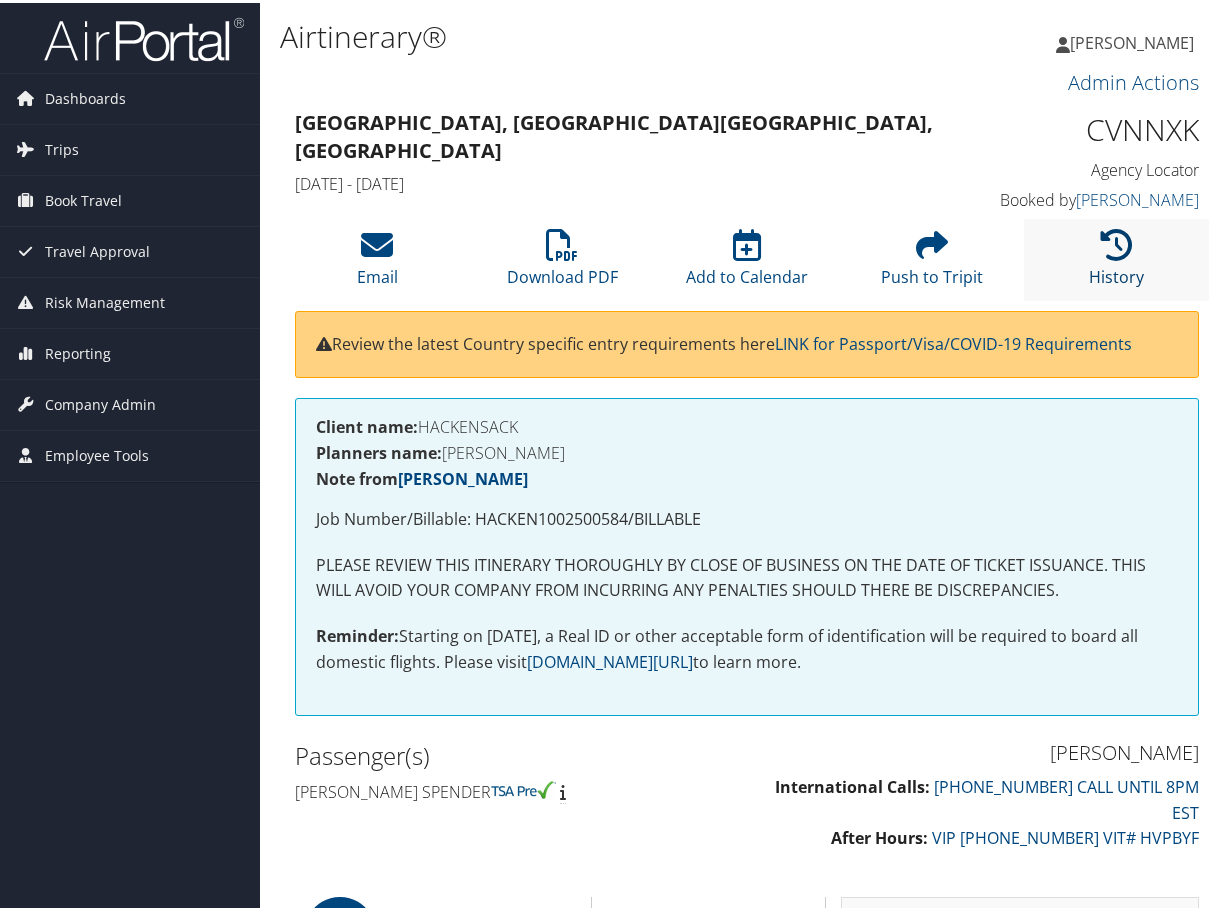 click at bounding box center [1117, 242] 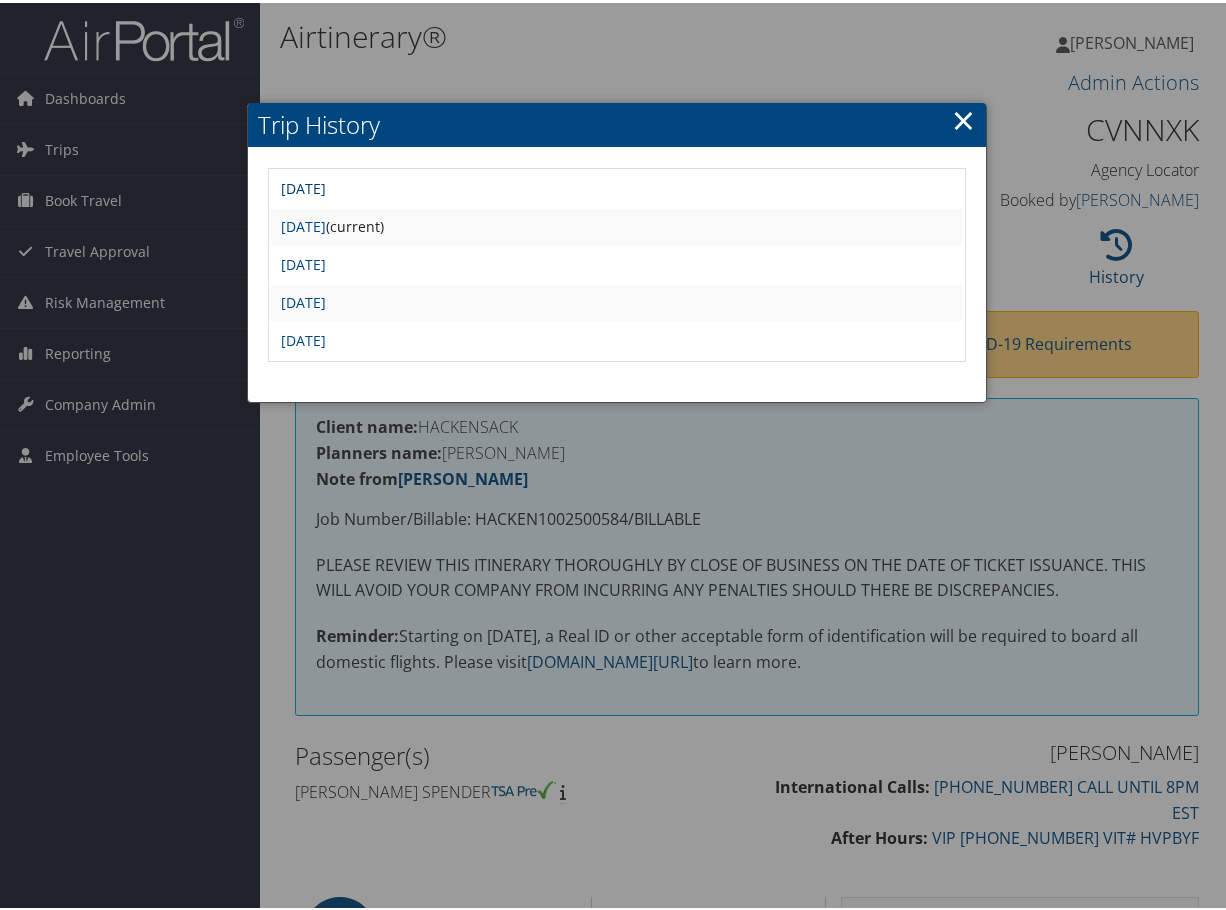 click on "Wed Jul 30 12:24:29 MDT 2025" at bounding box center [303, 185] 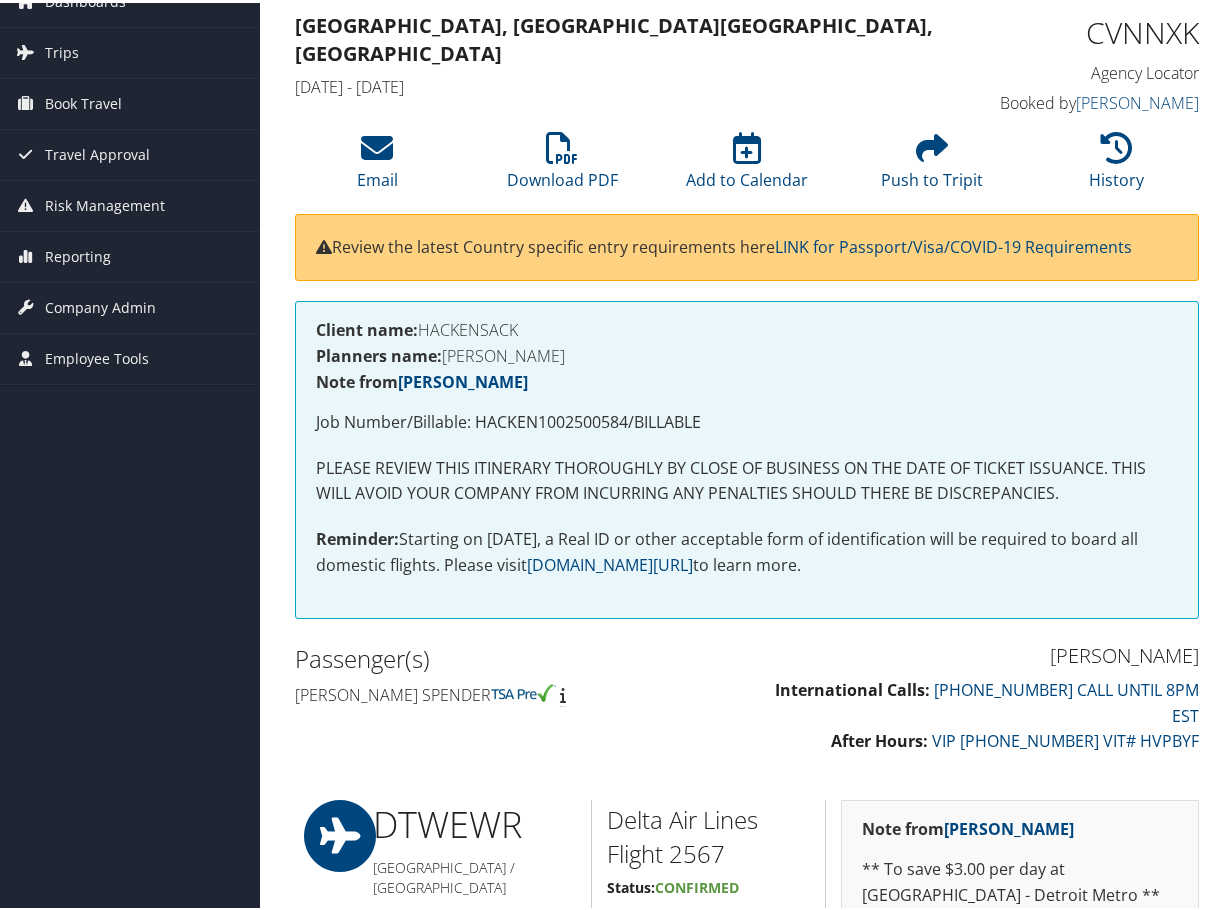 scroll, scrollTop: 0, scrollLeft: 0, axis: both 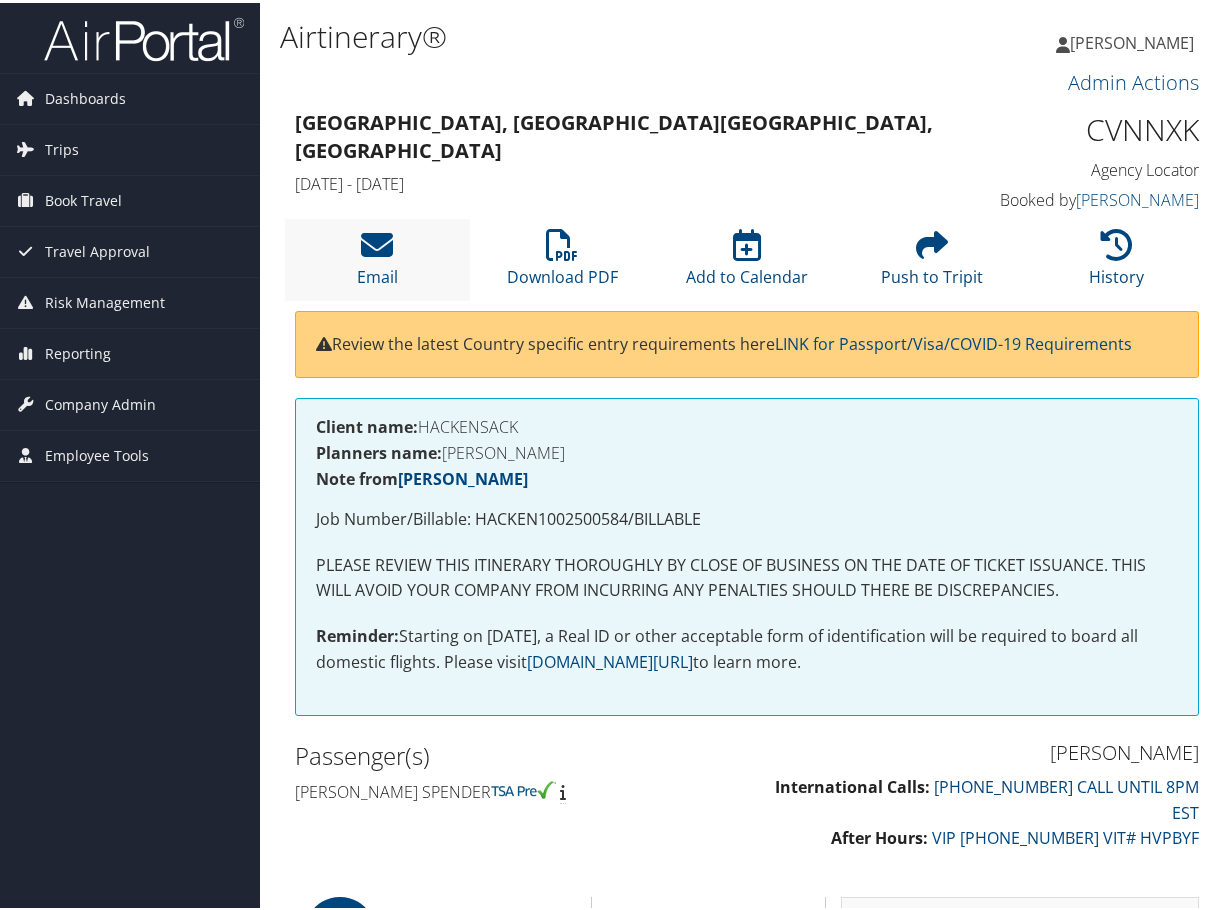 click on "Email" at bounding box center (377, 256) 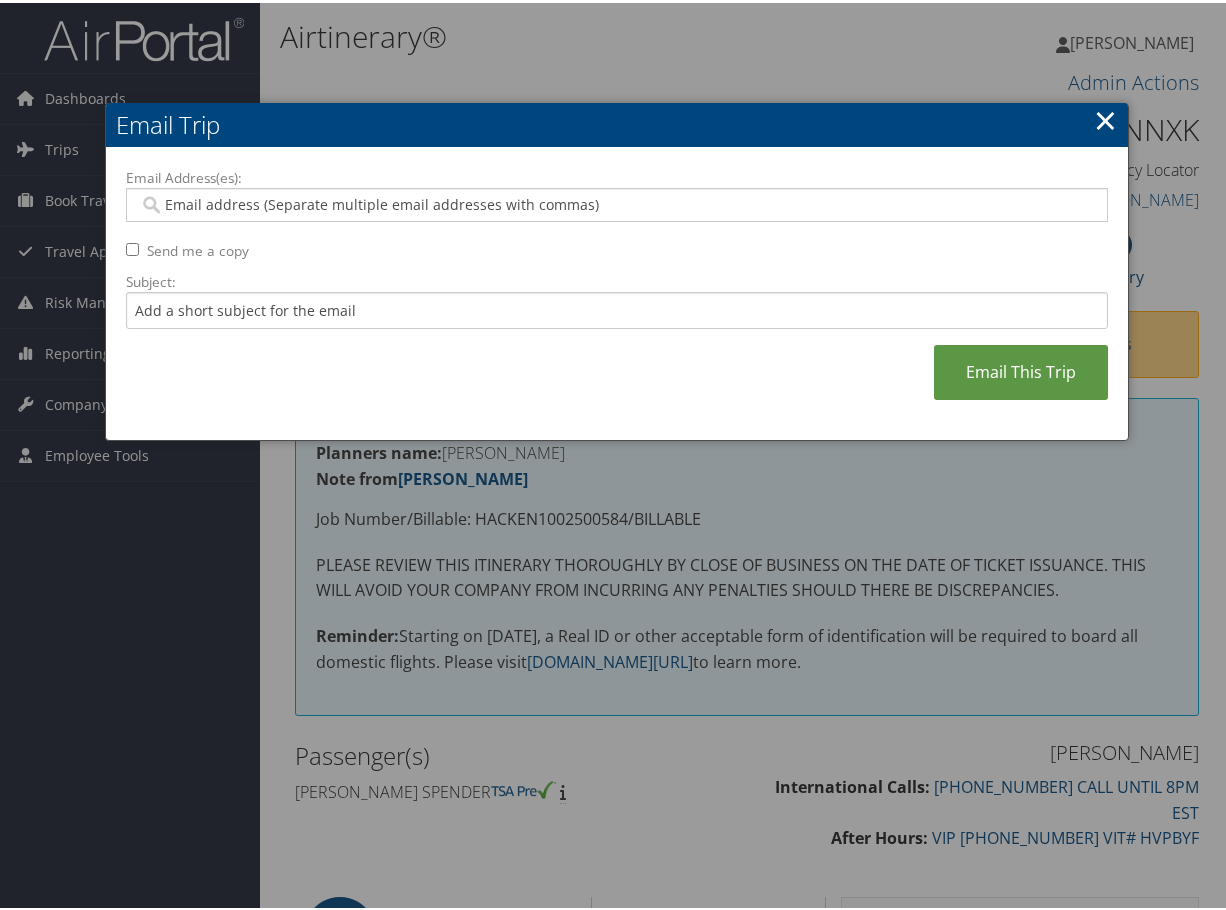 click at bounding box center (617, 202) 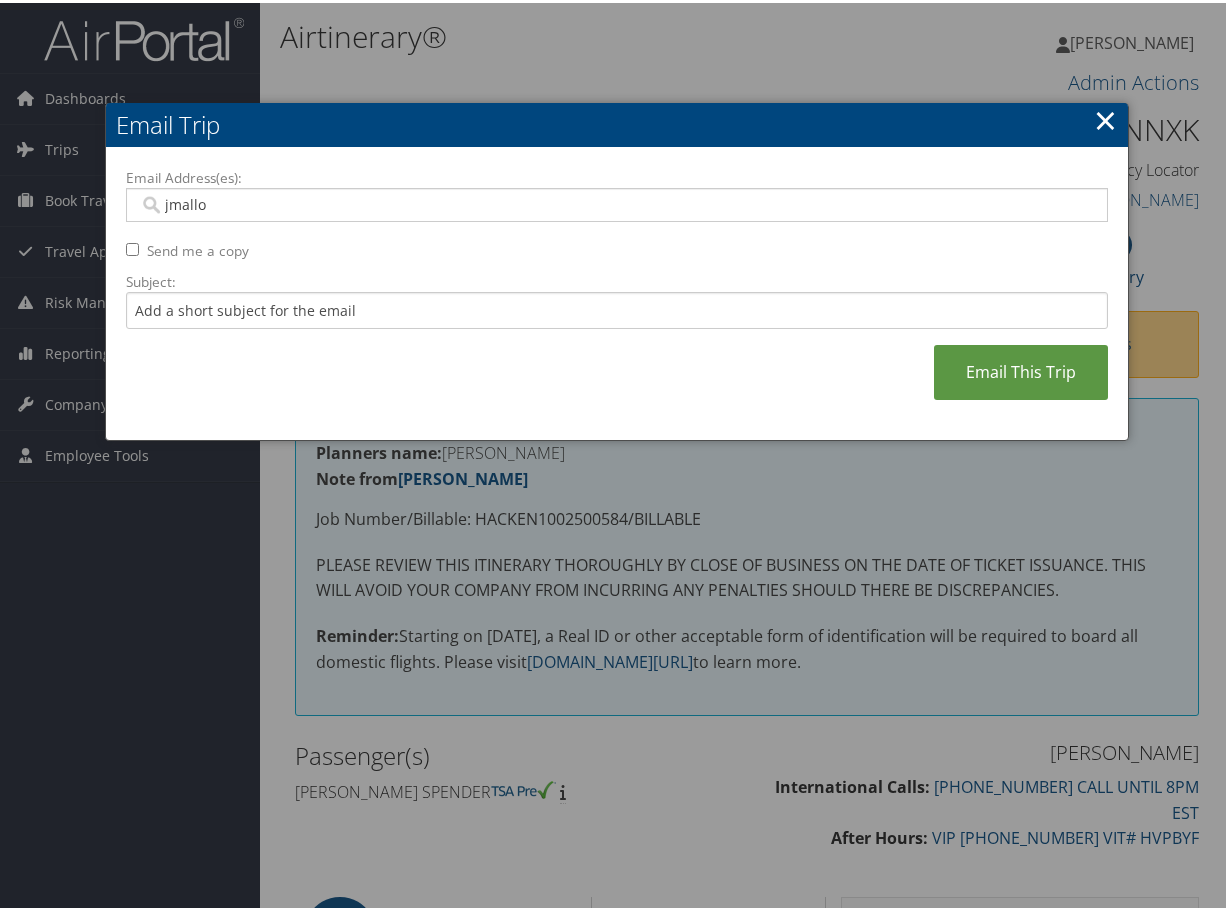 type on "jmalloy" 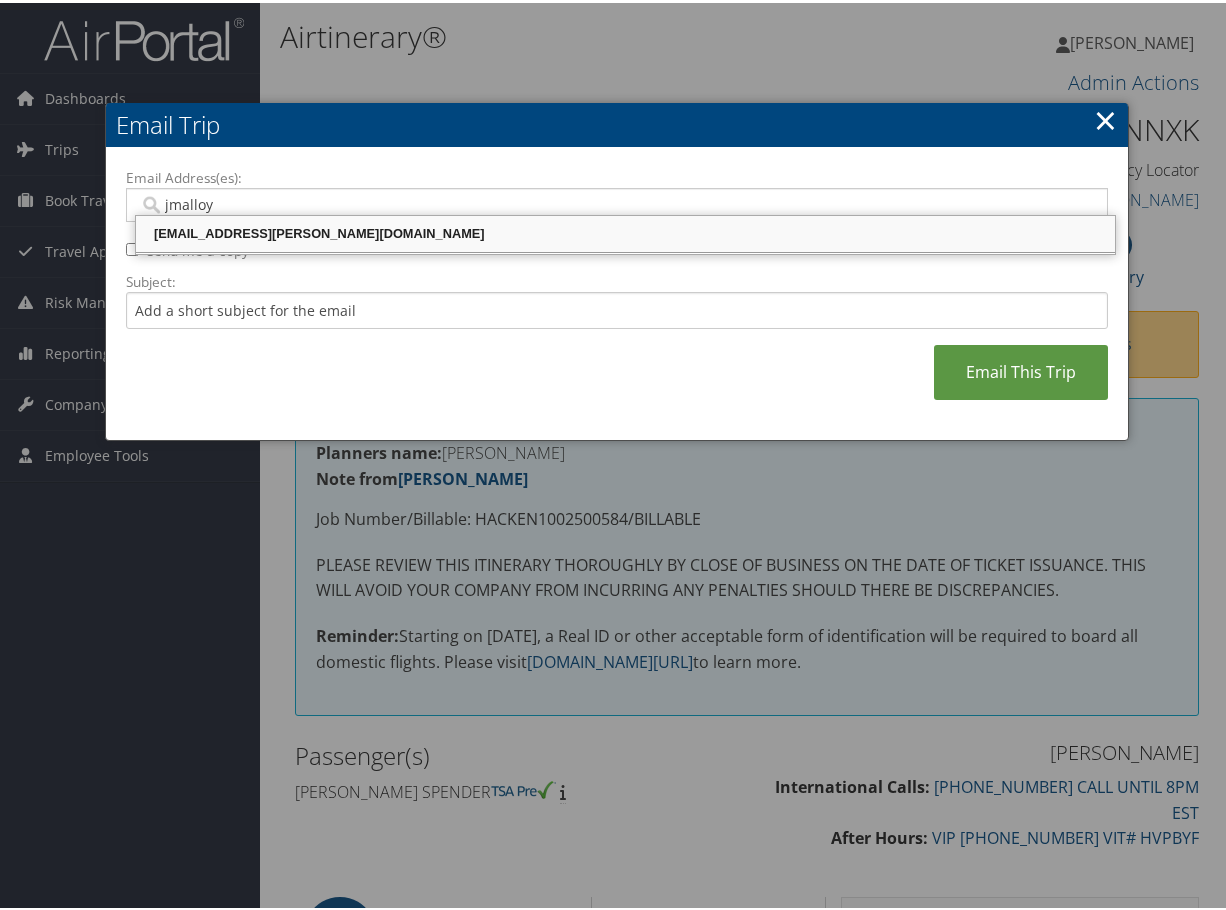 click on "[EMAIL_ADDRESS][PERSON_NAME][DOMAIN_NAME]" at bounding box center [625, 231] 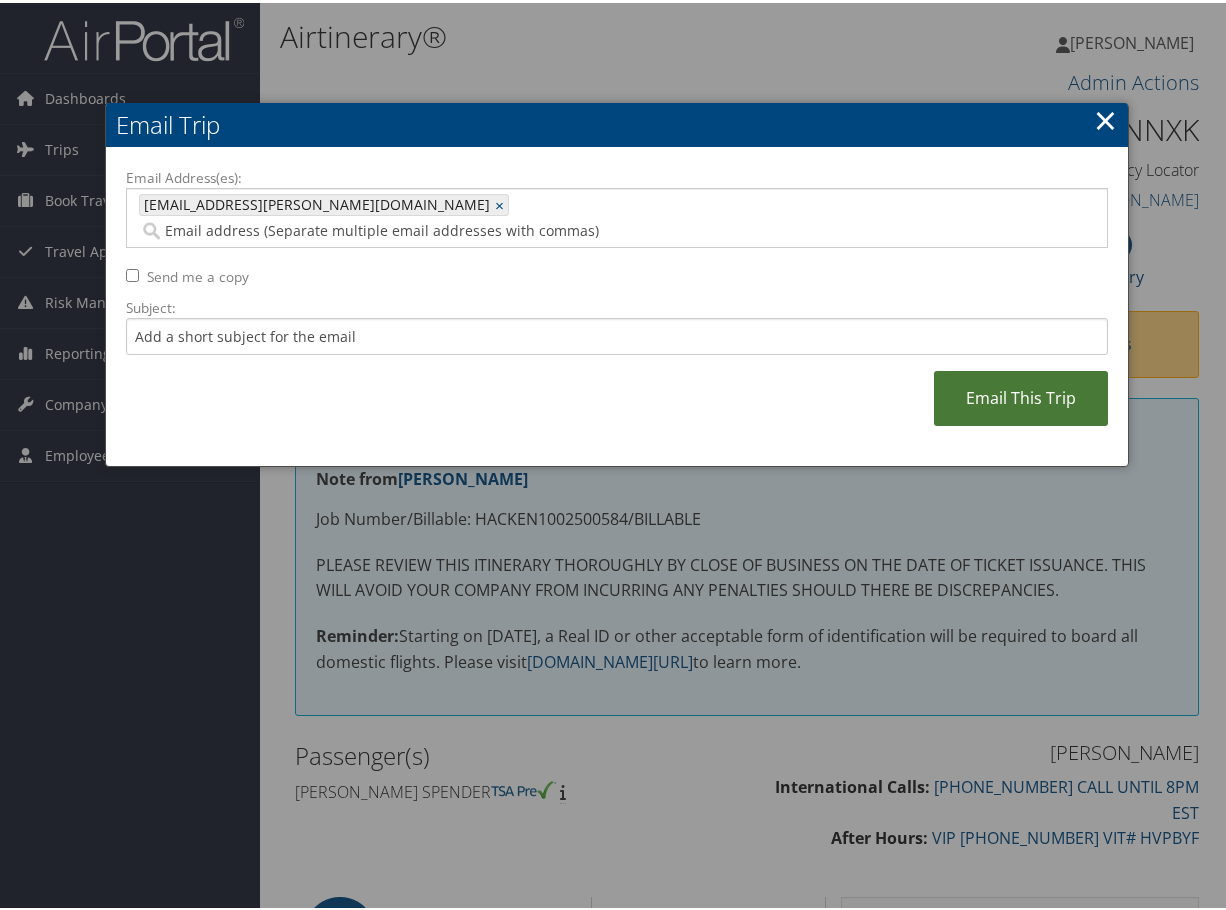 click on "Email This Trip" at bounding box center [1021, 395] 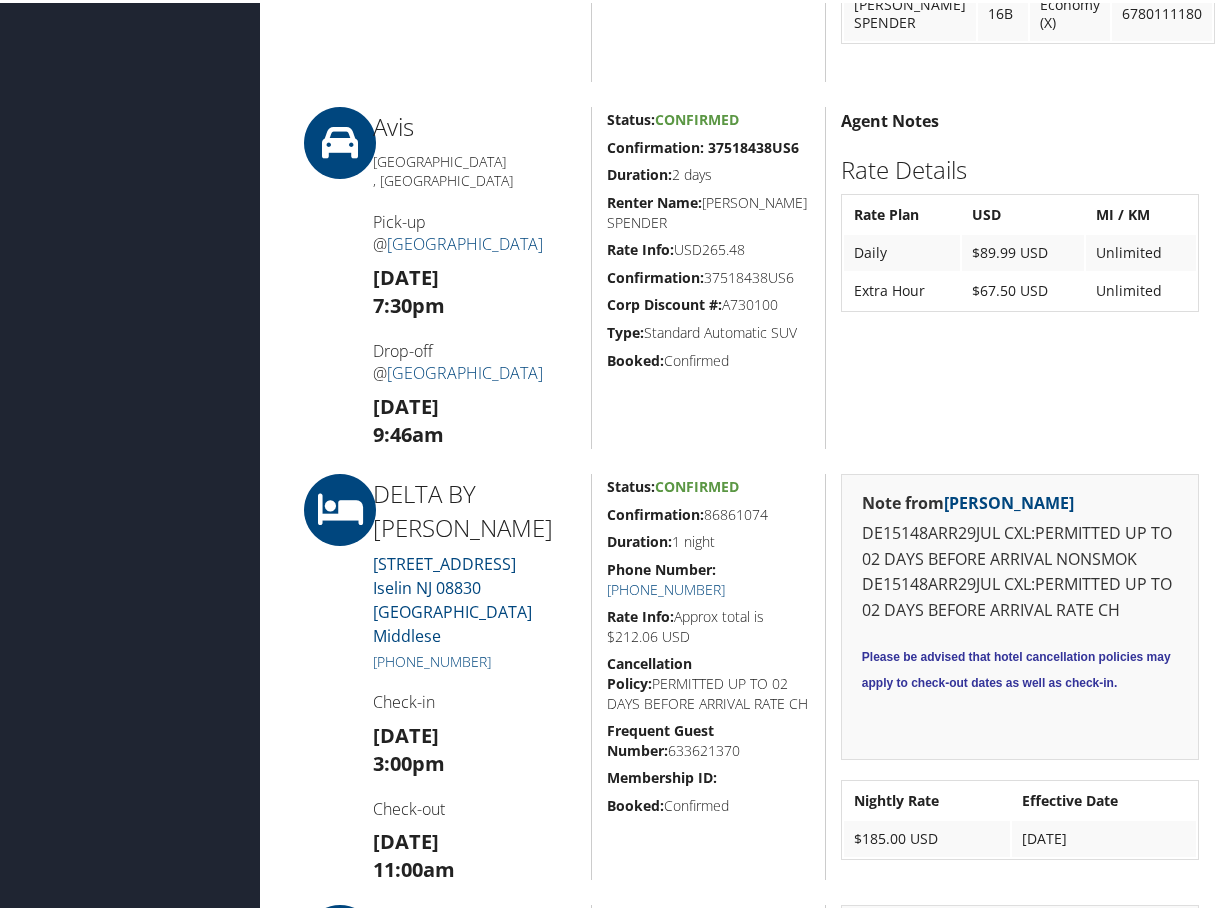 scroll, scrollTop: 1120, scrollLeft: 0, axis: vertical 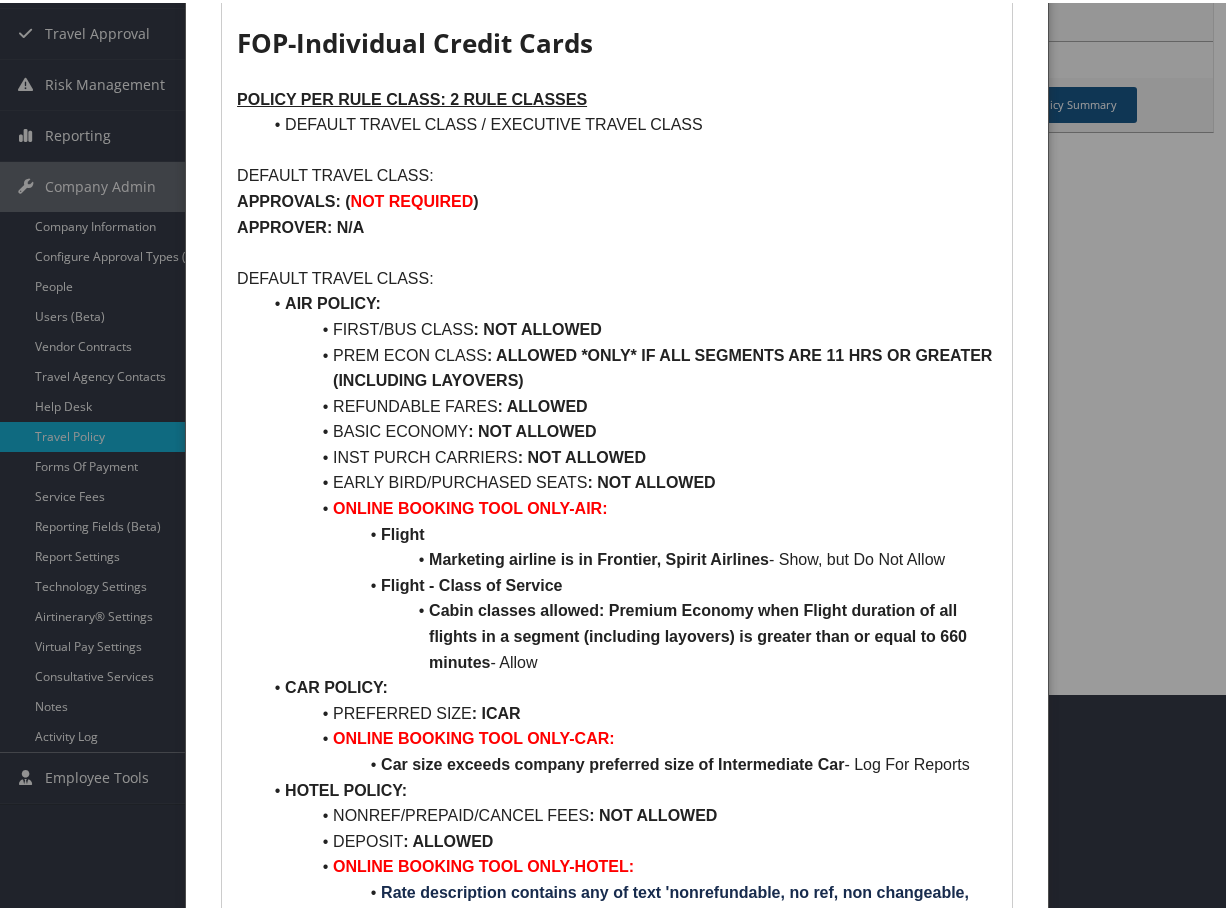 click on "ONLINE BOOKING TOOL ONLY-HOTEL:" at bounding box center [629, 864] 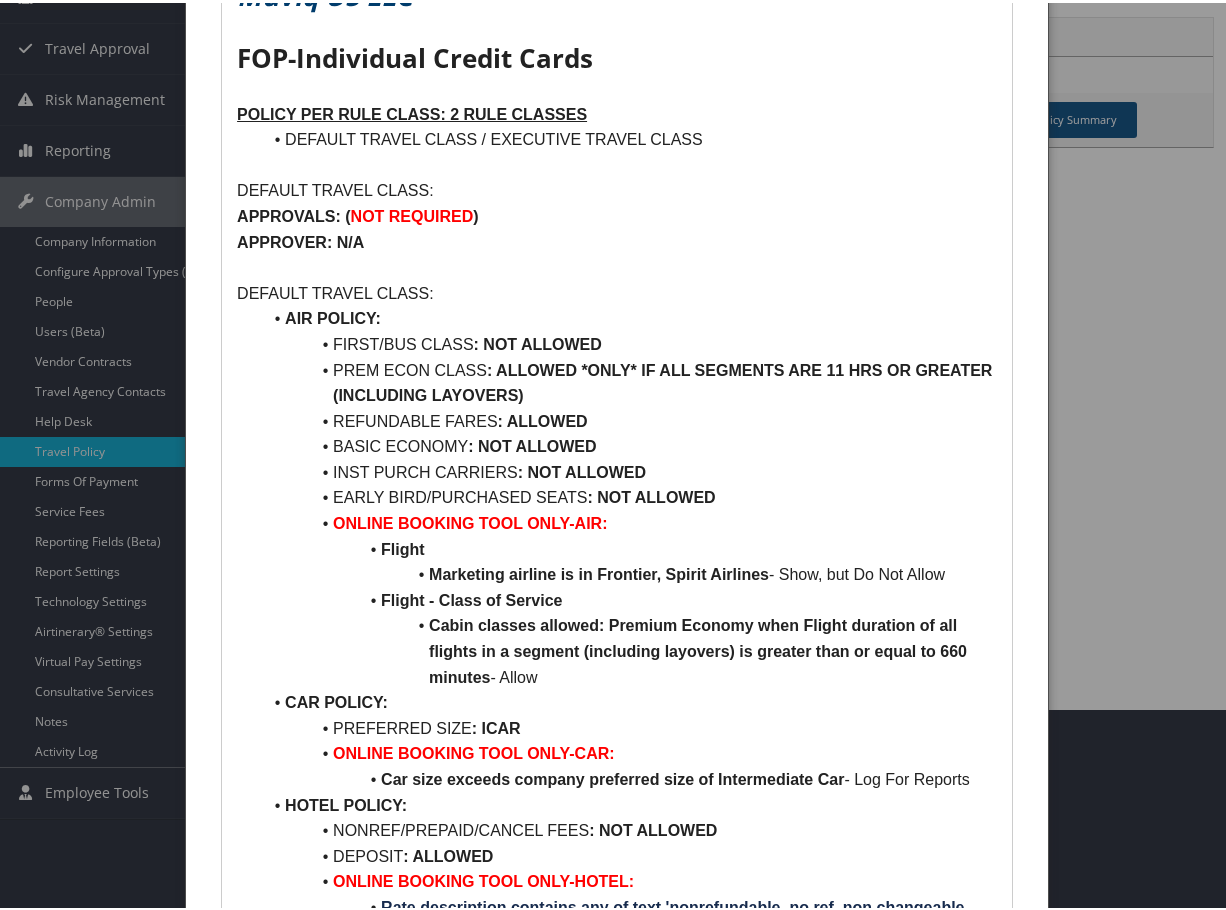 scroll, scrollTop: 218, scrollLeft: 0, axis: vertical 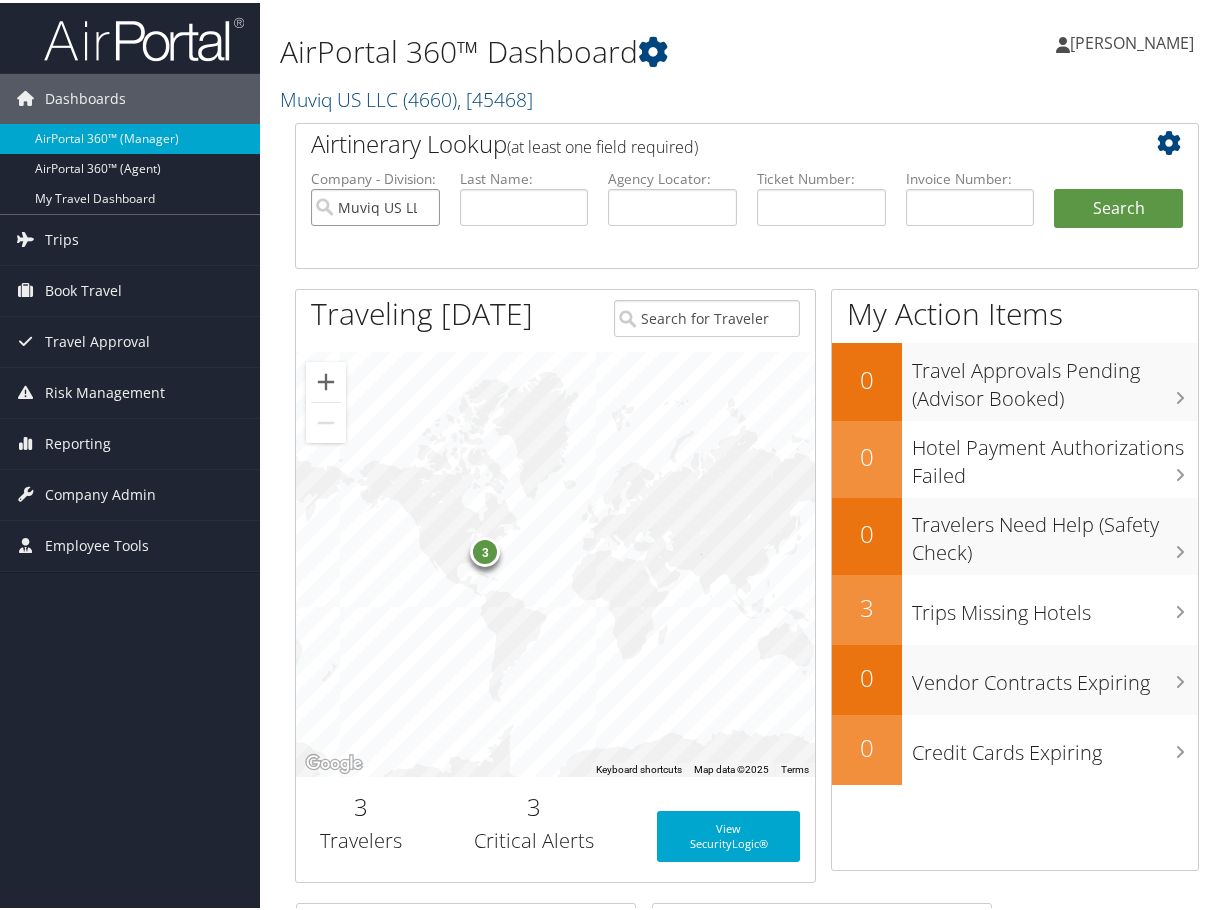 click on "Muviq US LLC" at bounding box center [375, 204] 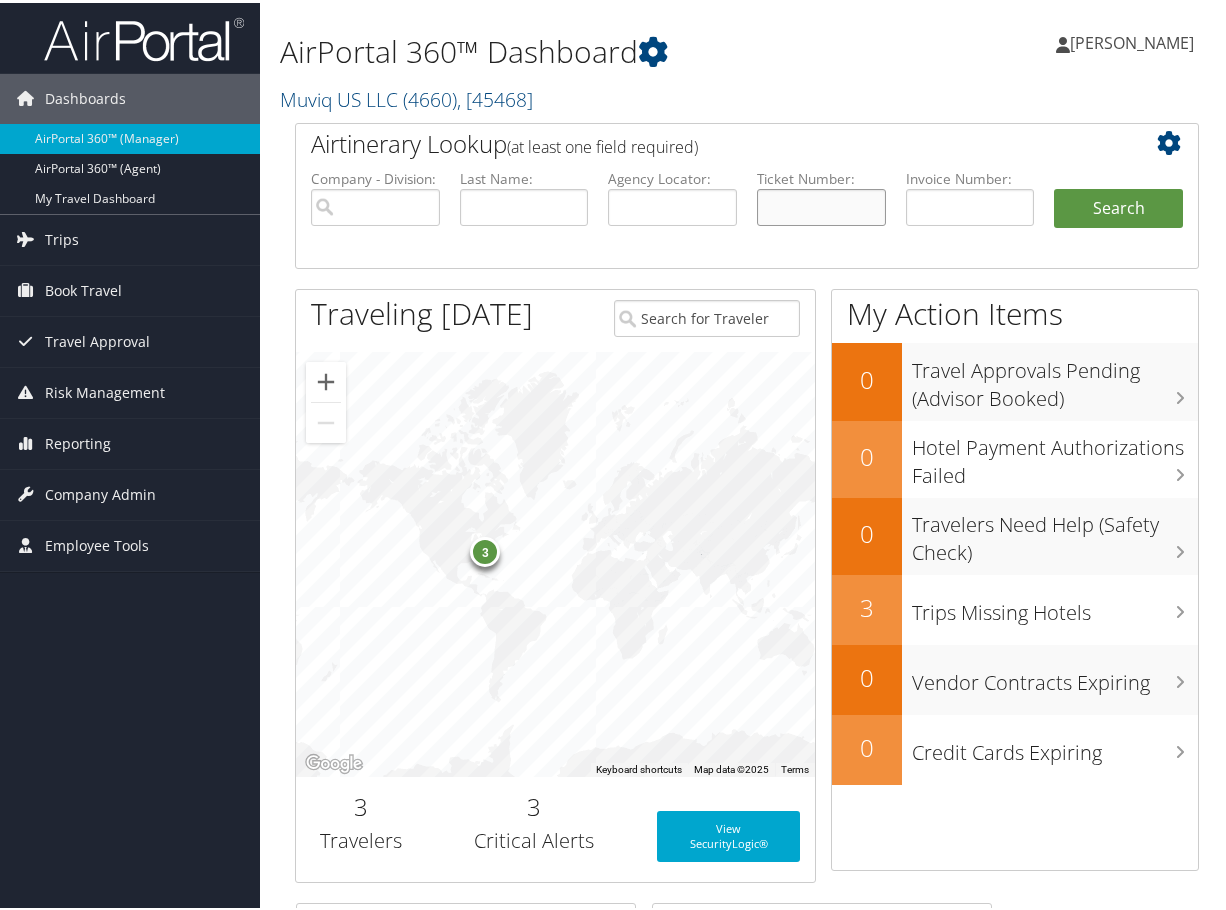 click at bounding box center (821, 204) 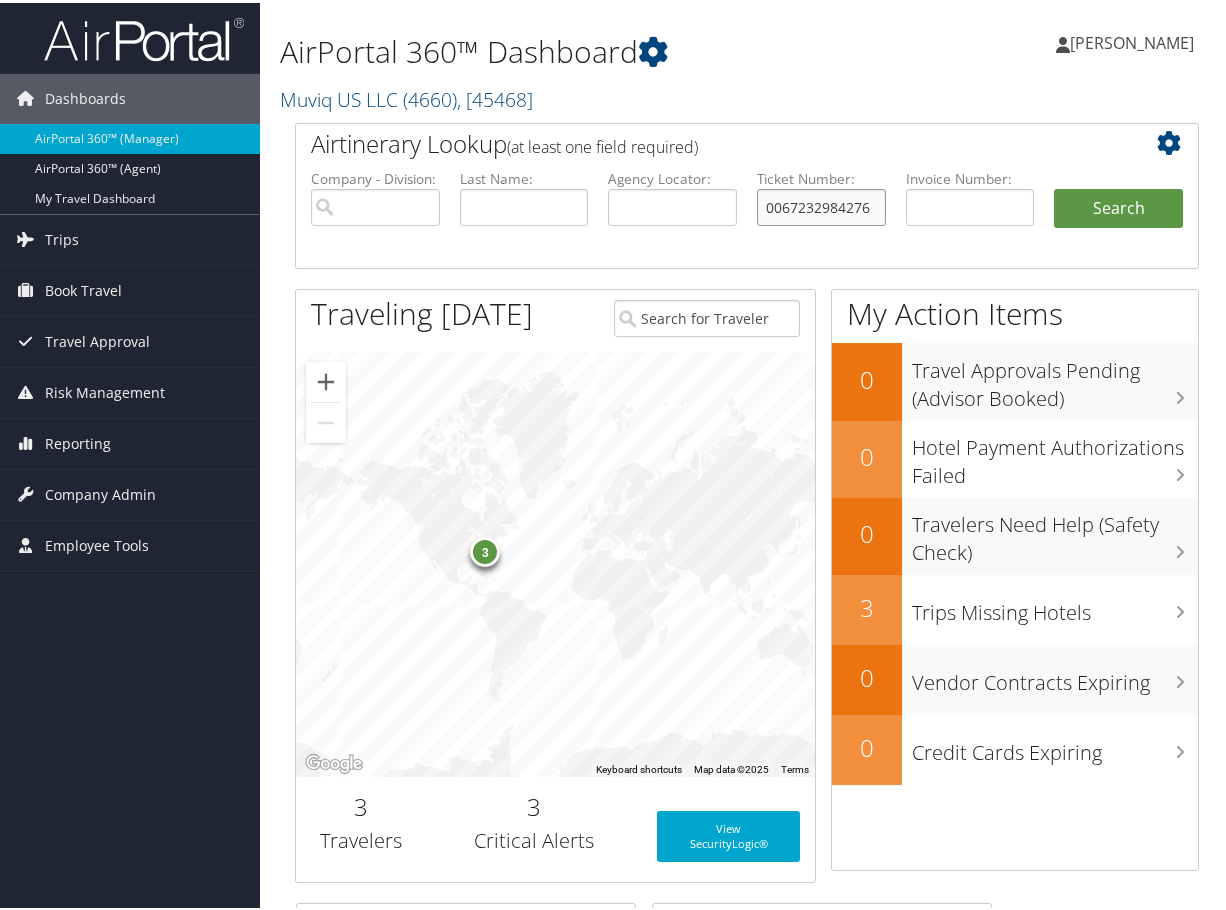 type on "0067232984276" 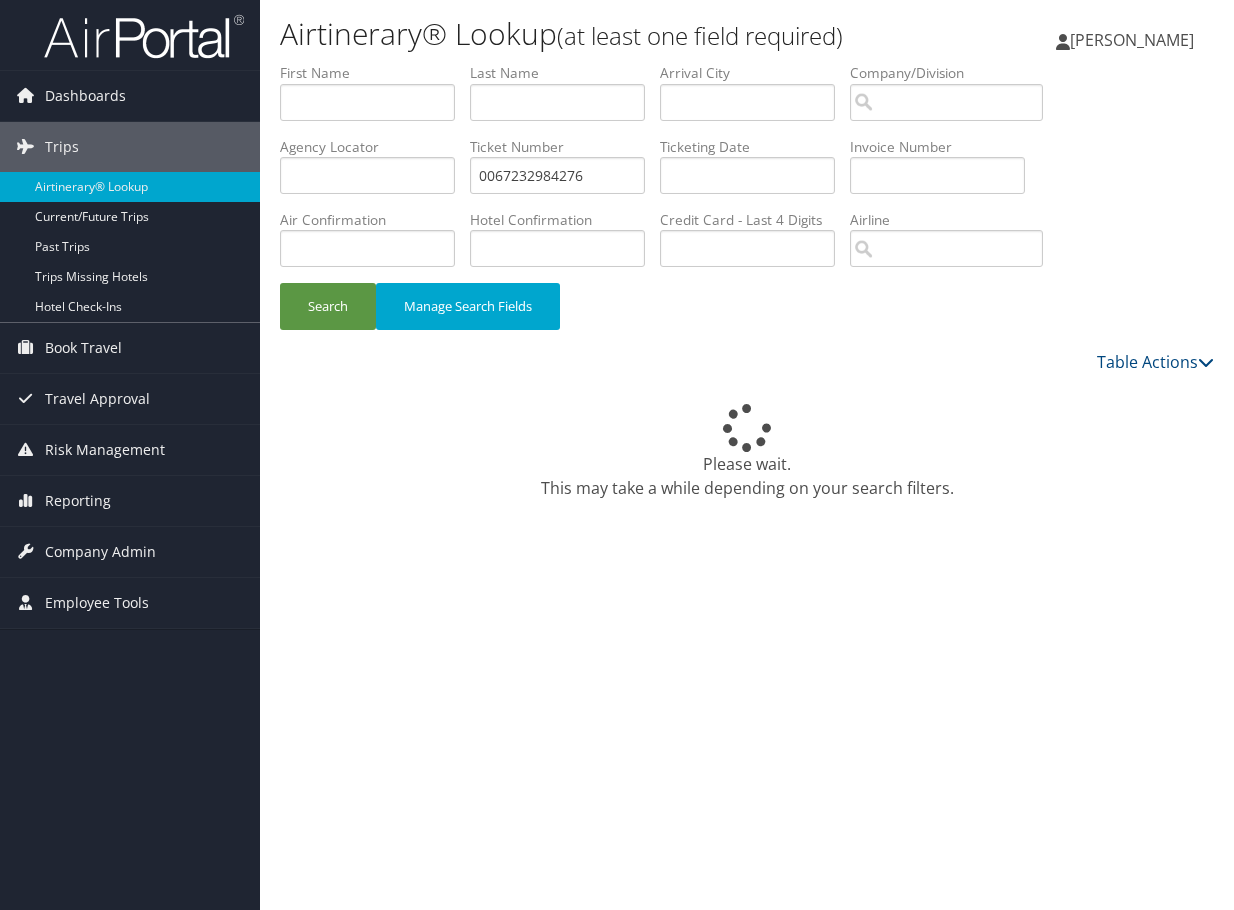 scroll, scrollTop: 0, scrollLeft: 0, axis: both 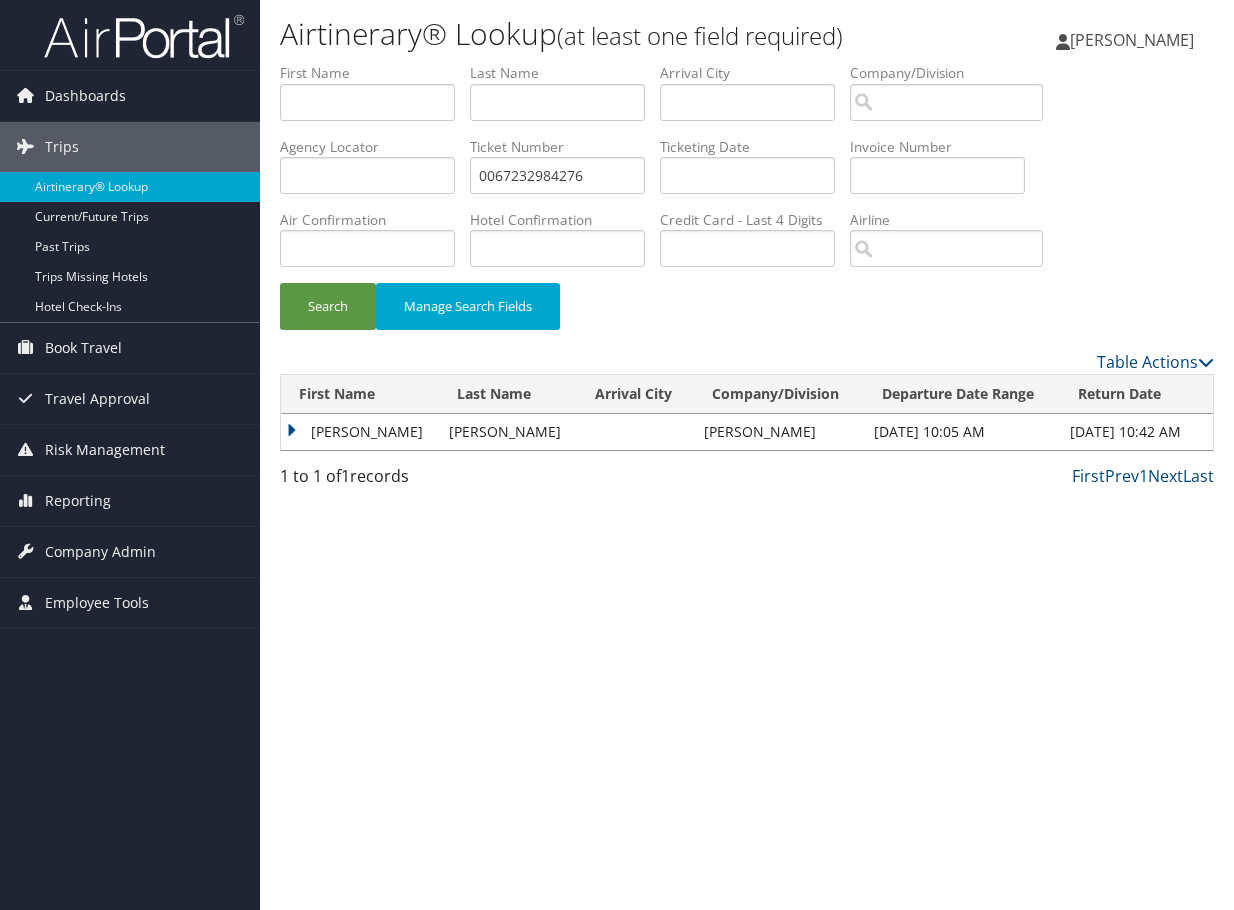 click on "Dashboards AirPortal 360™ (Manager) AirPortal 360™ (Agent) My Travel Dashboard   Trips Airtinerary® Lookup Current/Future Trips Past Trips Trips Missing Hotels Hotel Check-ins   Book Travel Agent Booking Request Approval Request (Beta) Book/Manage Online Trips   Travel Approval Pending Trip Approvals Approved Trips Canceled Trips Approvals (Beta)   Risk Management SecurityLogic® Map Assistance Requests Travel Alerts Notifications   Reporting Unused Tickets Savings Tracker Virtual Pay Lookup Domo   Company Admin Company Information Configure Approval Types (Beta) People Users (Beta) Vendor Contracts Travel Agency Contacts Help Desk Travel Policy Forms Of Payment Service Fees  Reporting Fields (Beta) Report Settings Technology Settings Airtinerary® Settings Virtual Pay Settings Consultative Services Notes Activity Log   Employee Tools Agent Lookup" at bounding box center (617, 455) 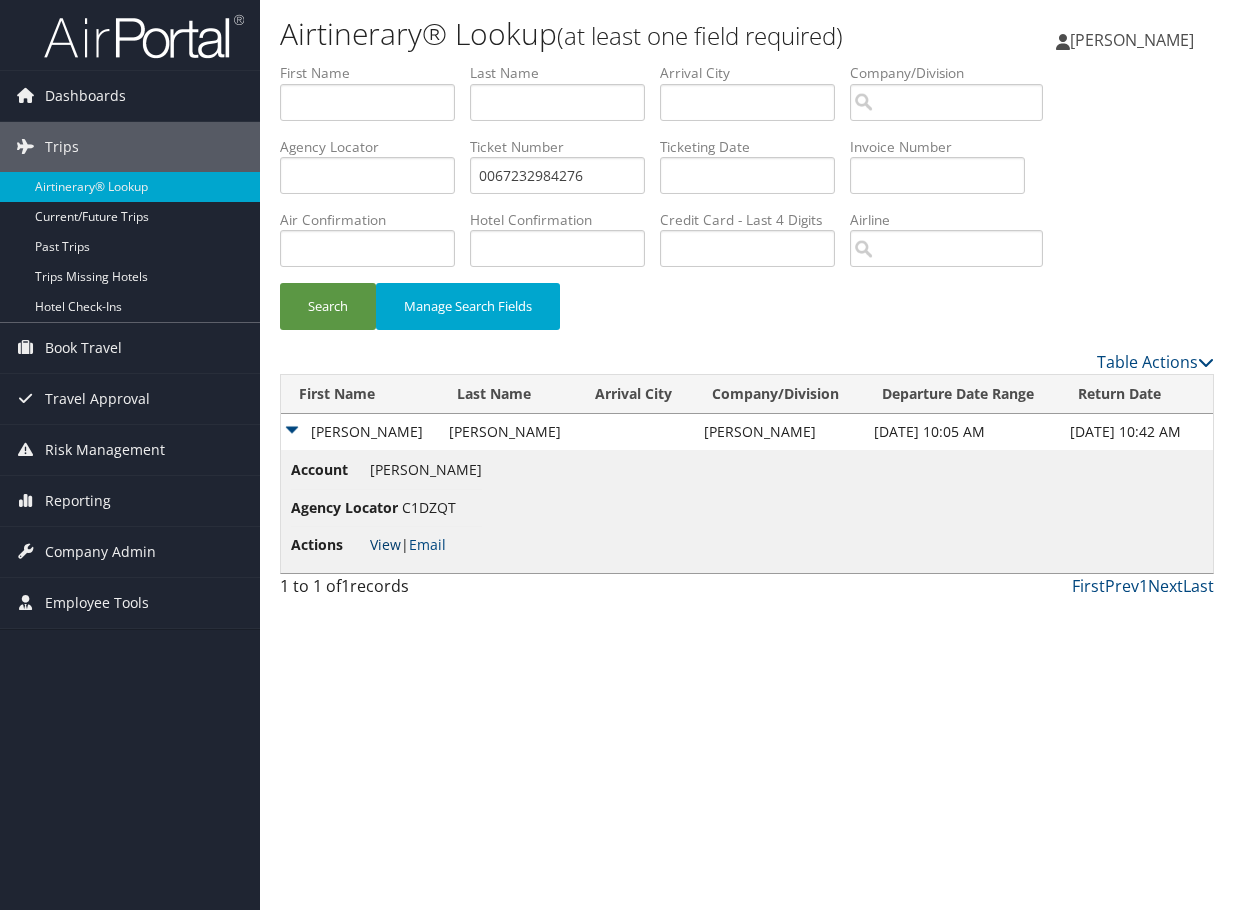 click on "View" at bounding box center (385, 544) 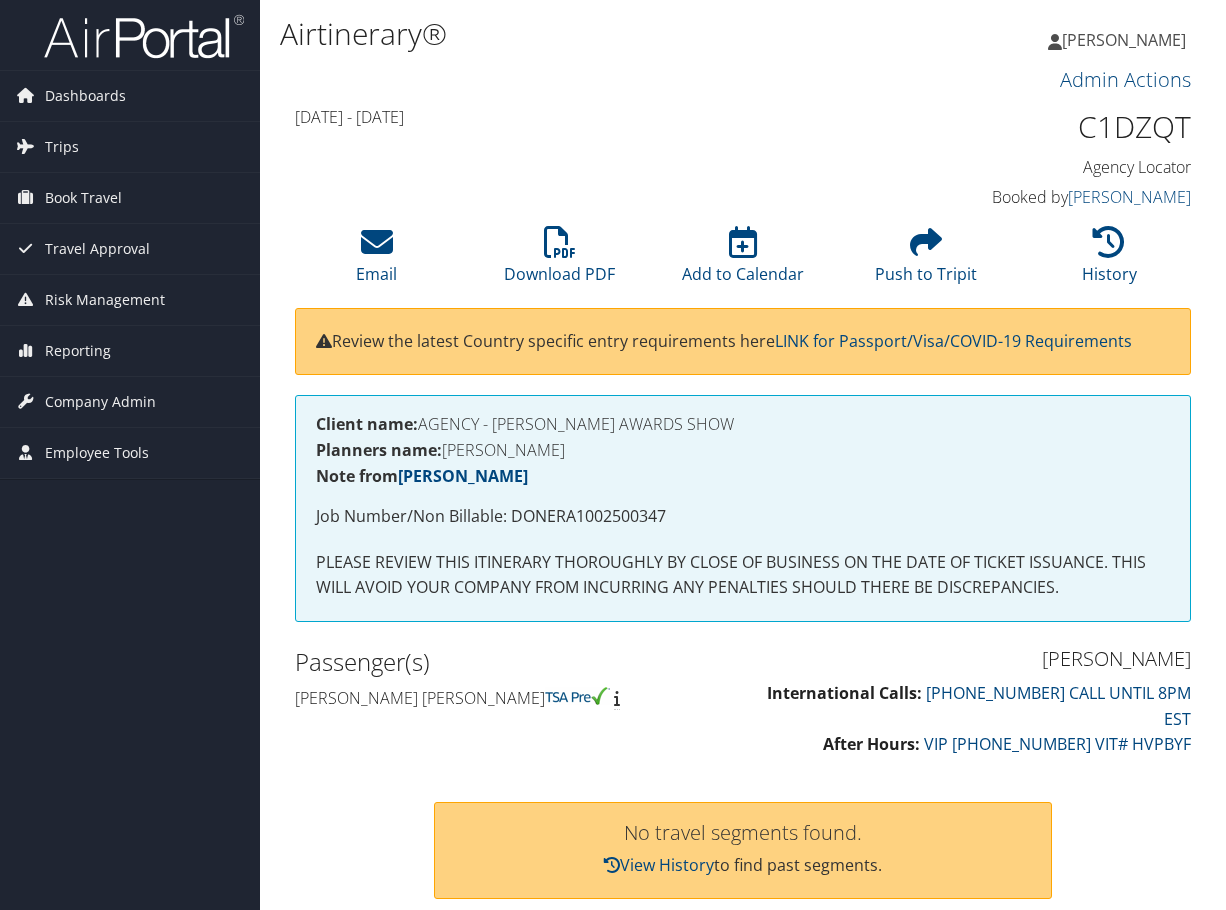 scroll, scrollTop: 0, scrollLeft: 0, axis: both 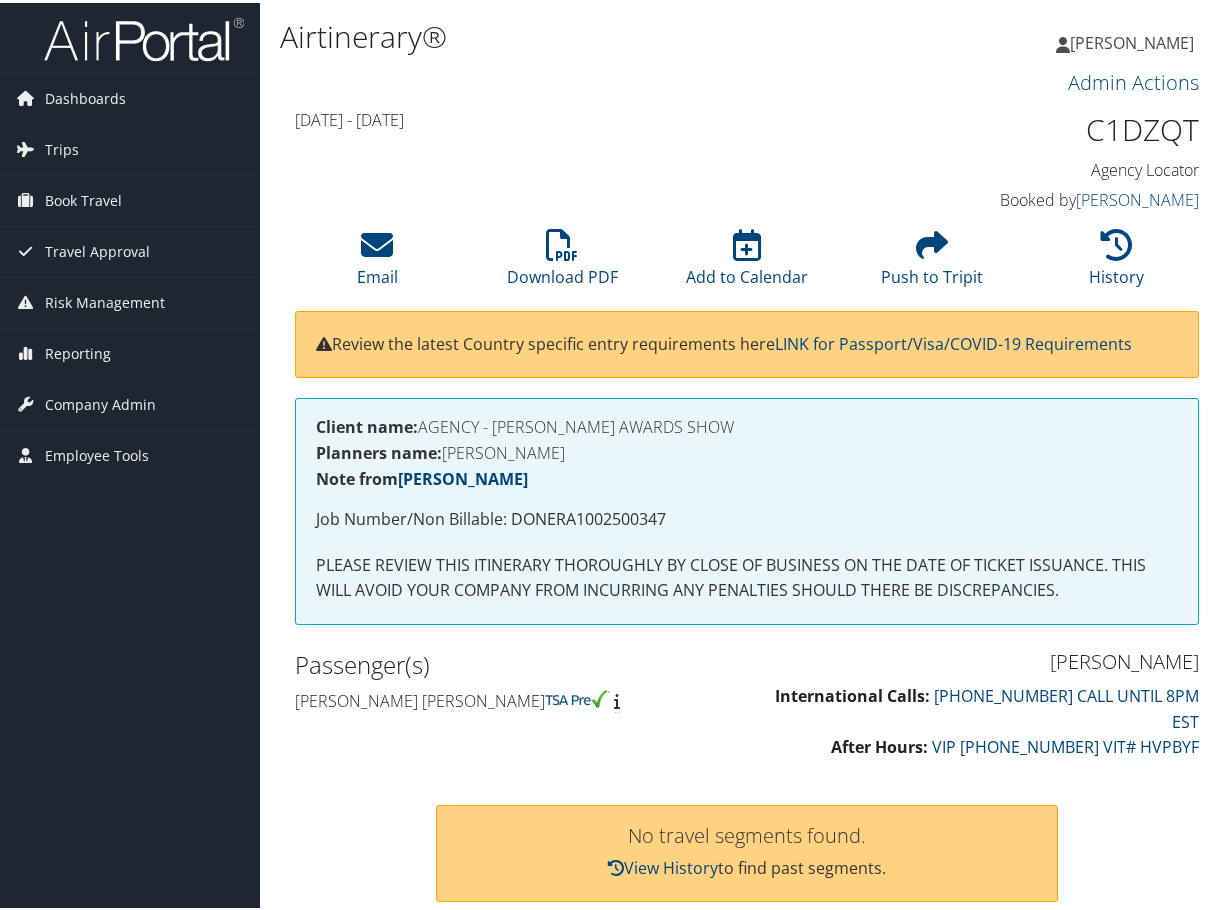 click on "Job Number/Non Billable: DONERA1002500347" at bounding box center [747, 517] 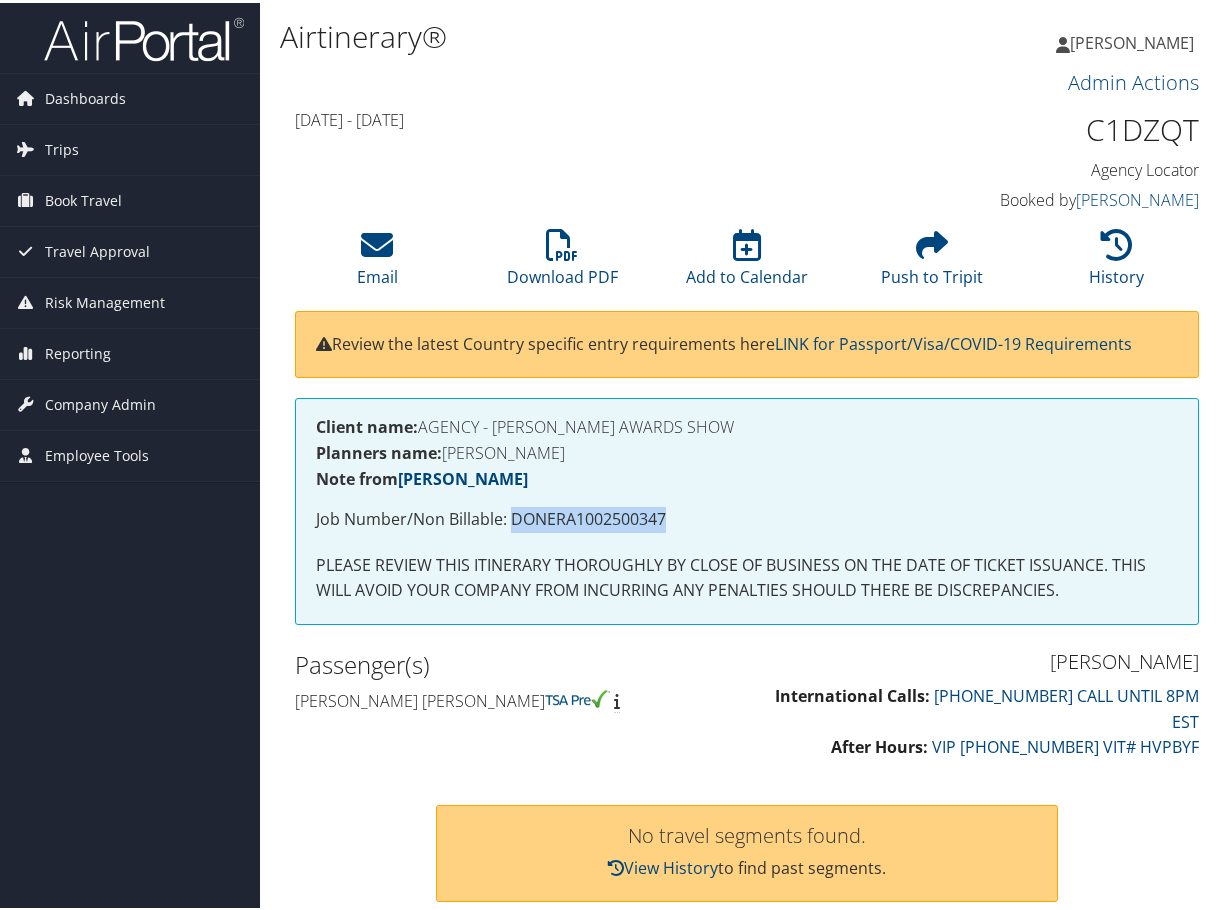click on "Job Number/Non Billable: DONERA1002500347" at bounding box center (747, 517) 